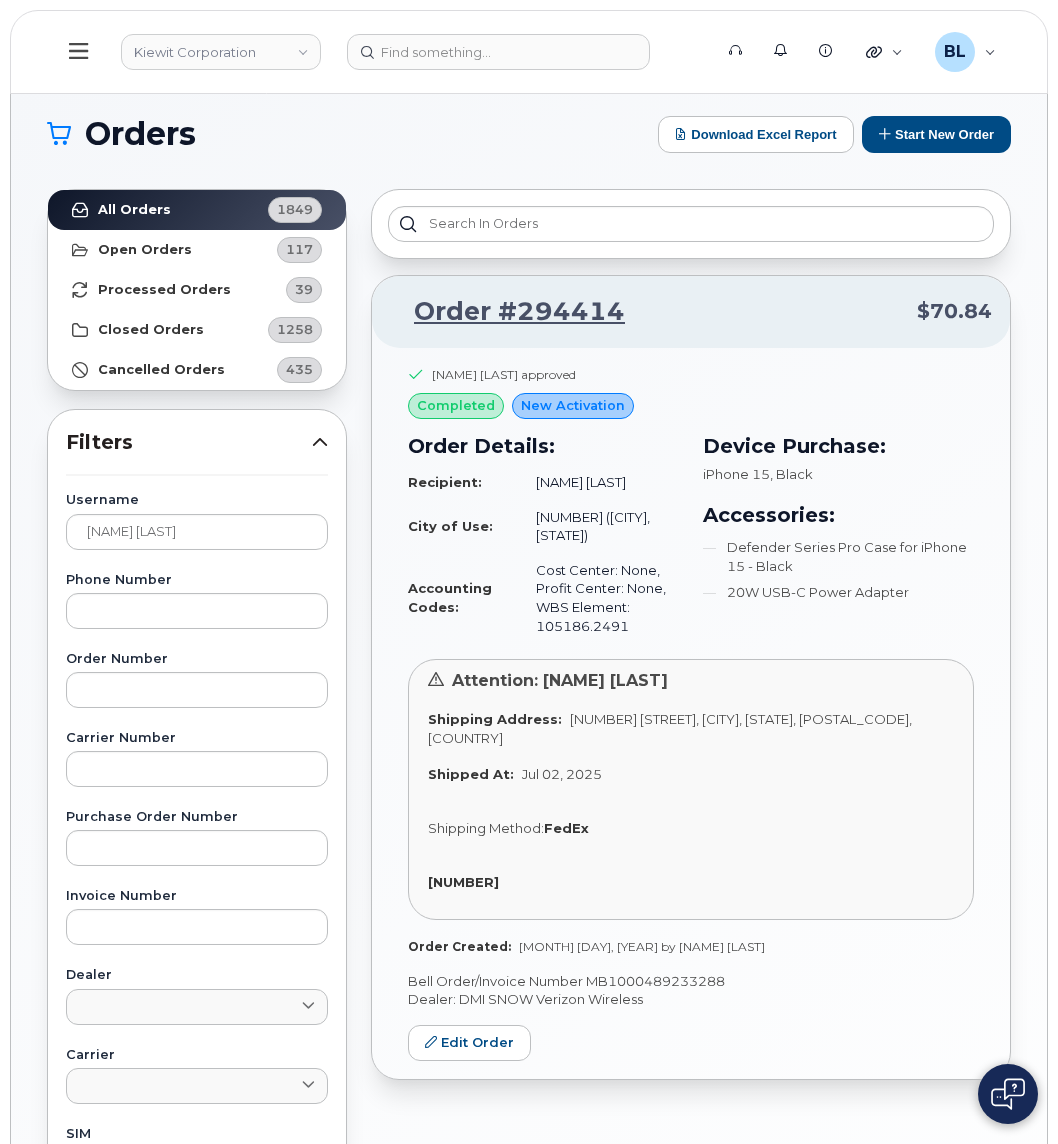 scroll, scrollTop: 0, scrollLeft: 0, axis: both 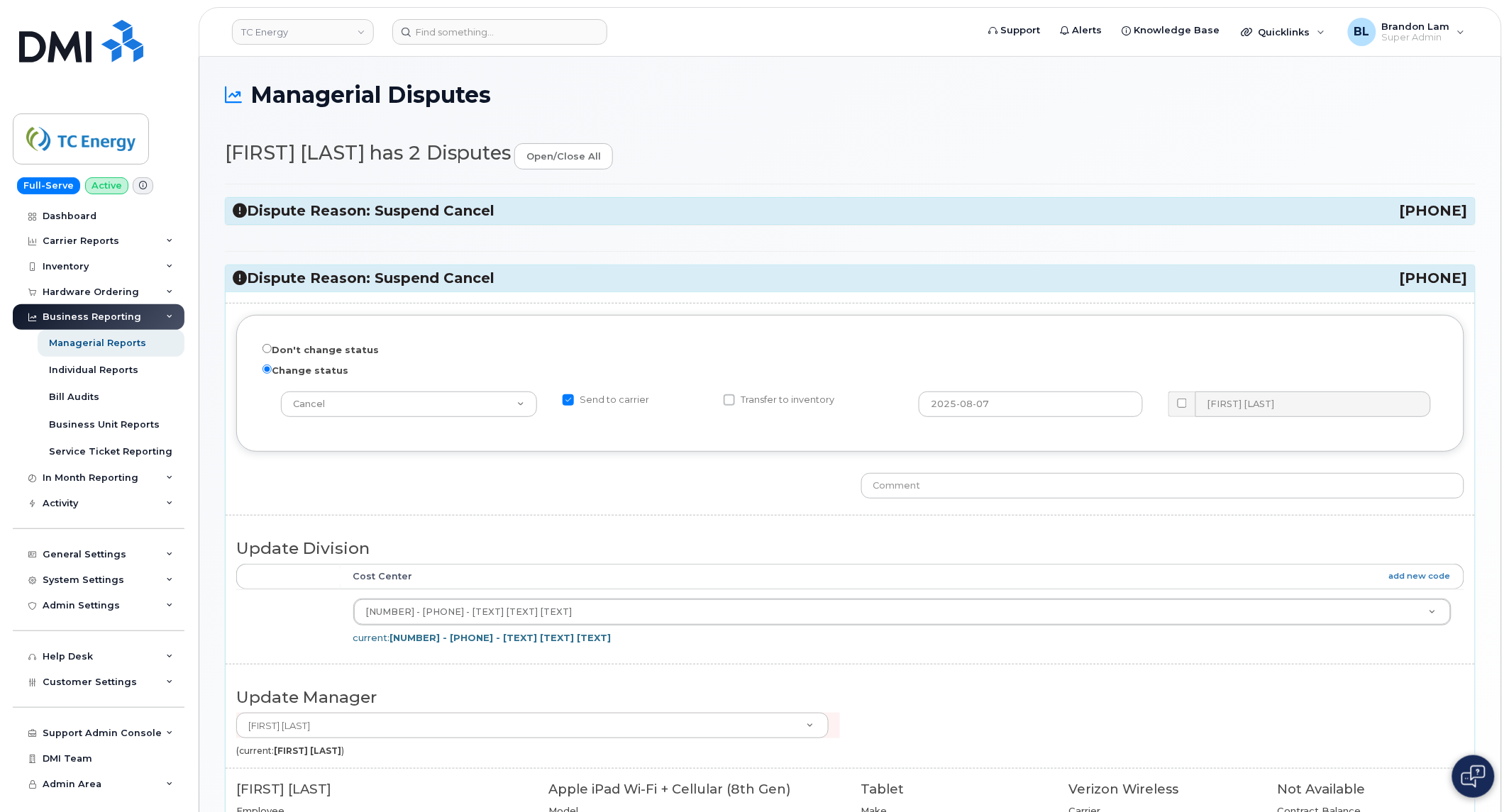 click on "Dispute Reason: Suspend Cancel
6202049014" at bounding box center (850, 211) 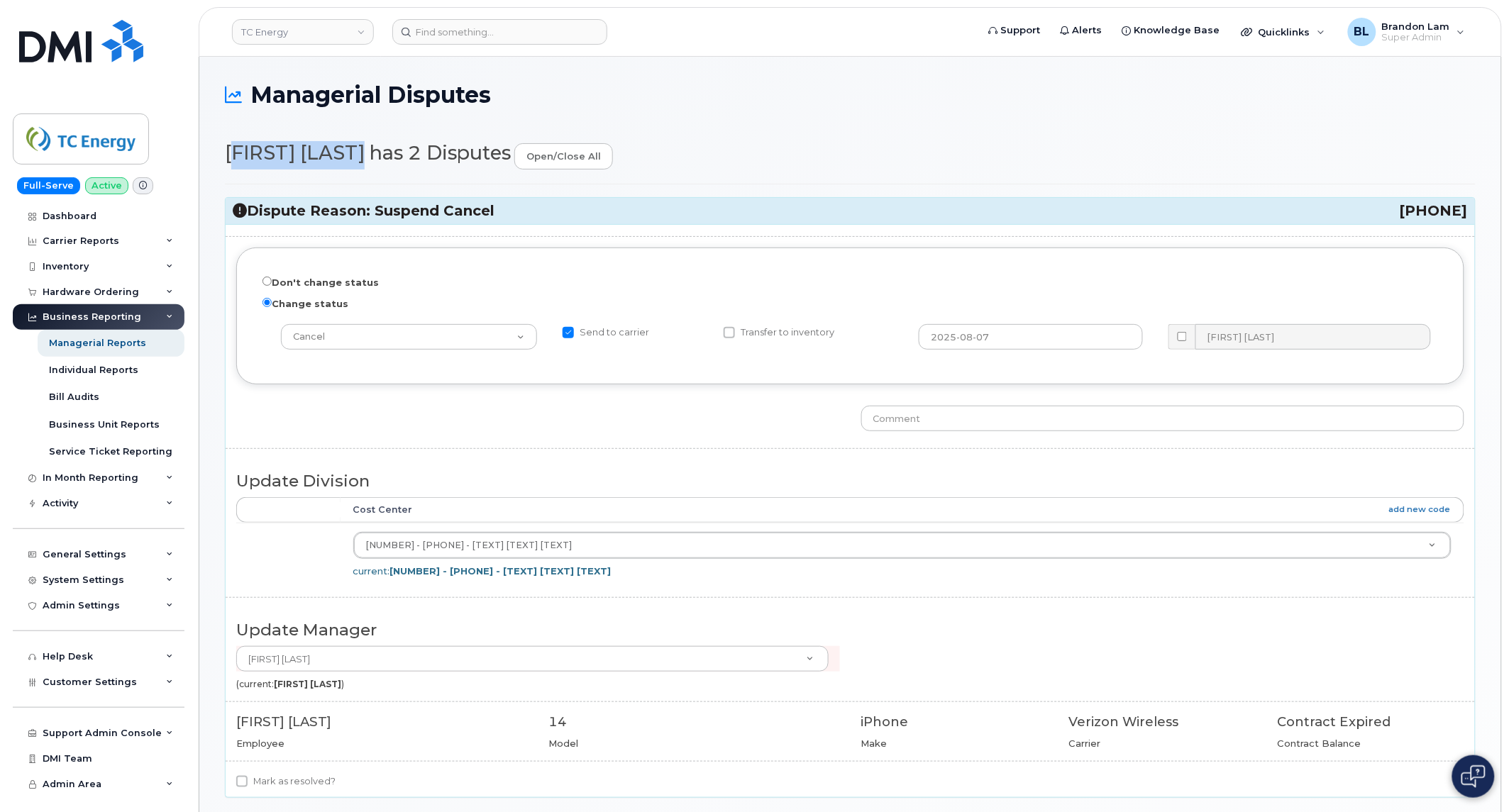 drag, startPoint x: 215, startPoint y: 152, endPoint x: 371, endPoint y: 160, distance: 156.20499 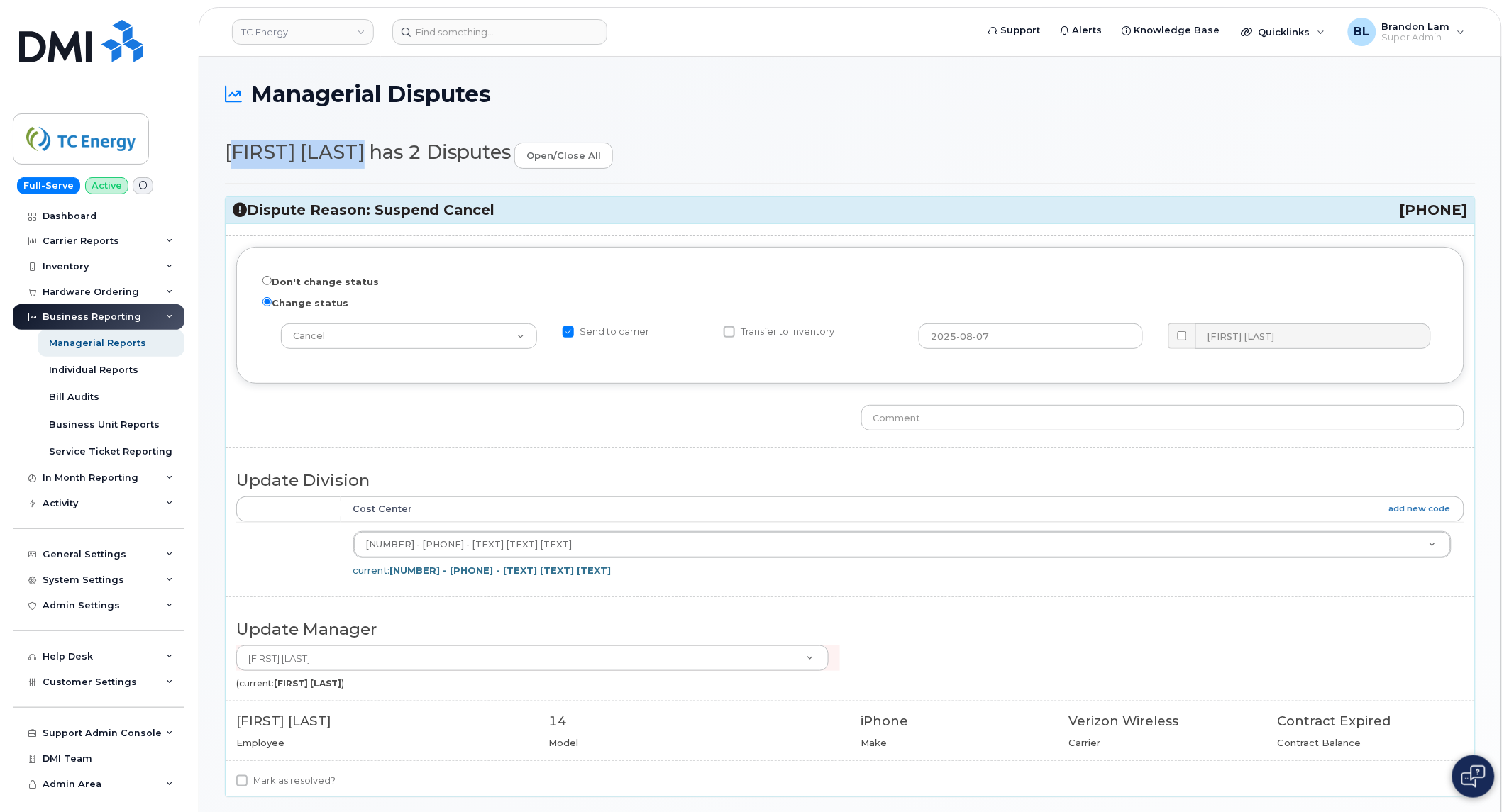 scroll, scrollTop: 1, scrollLeft: 0, axis: vertical 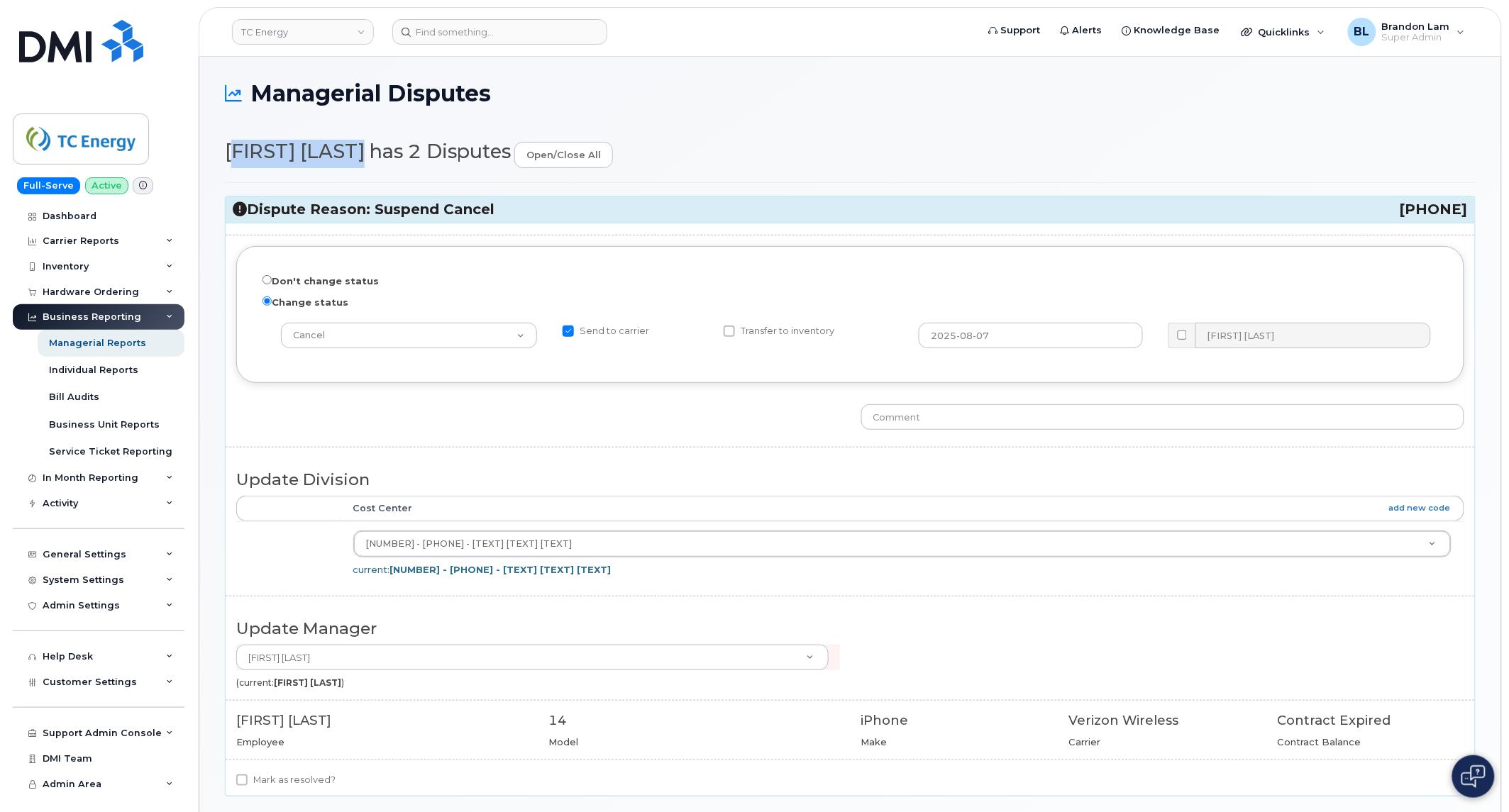 drag, startPoint x: 1361, startPoint y: 216, endPoint x: 1465, endPoint y: 211, distance: 104.12012 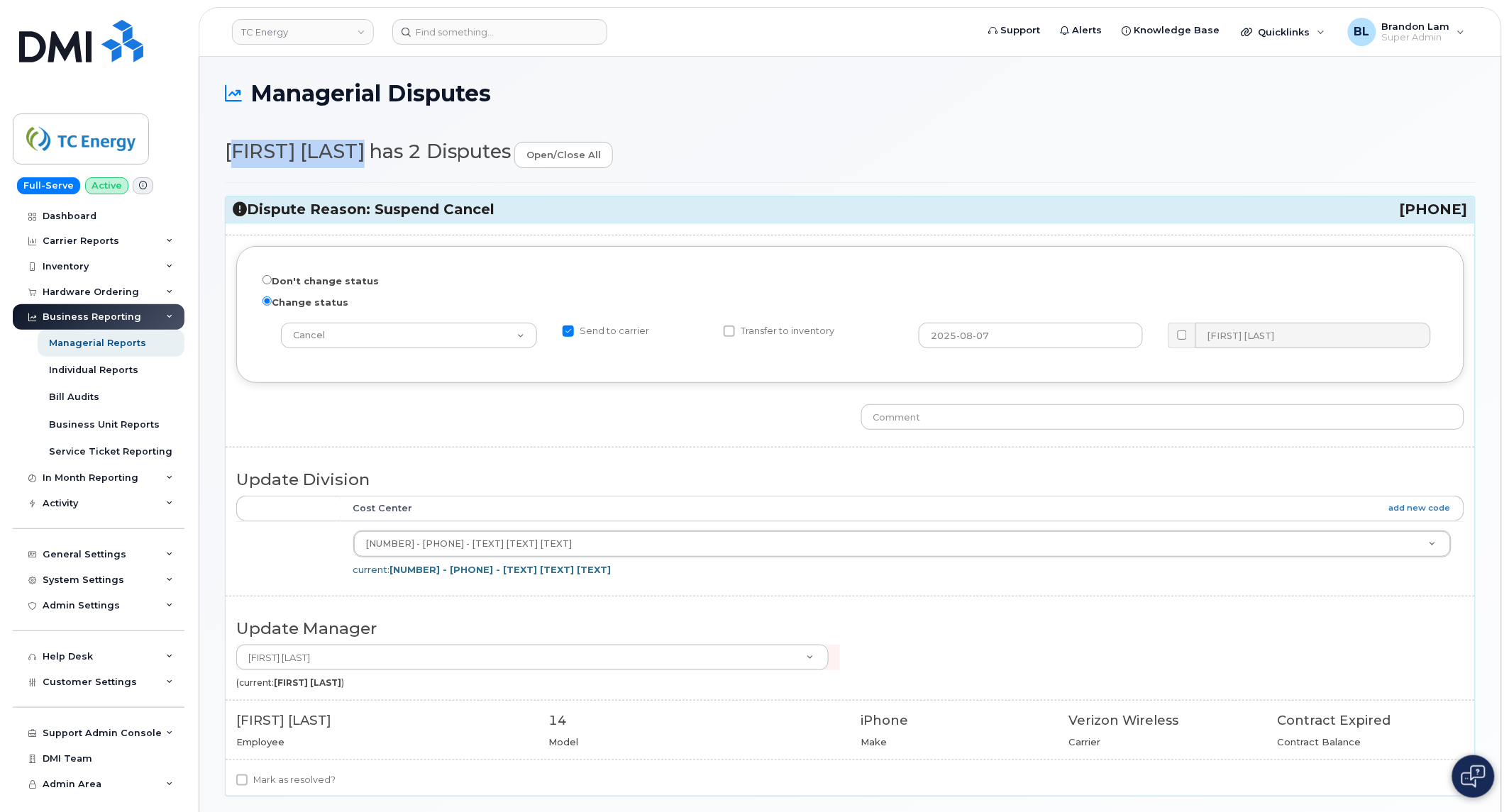 click on "Dispute Reason: Suspend Cancel
6202049014" at bounding box center (850, 209) 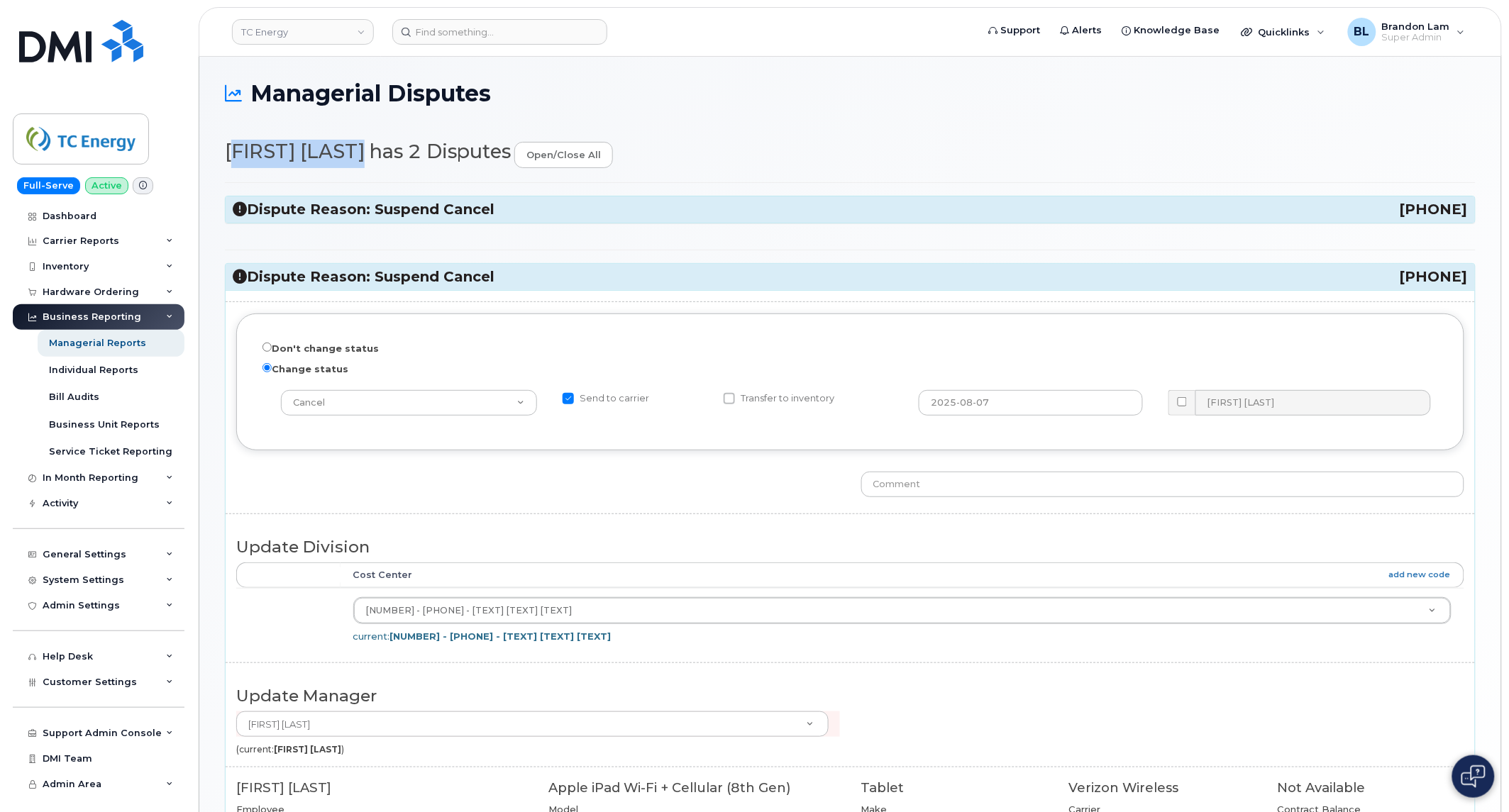 copy on "6202049014" 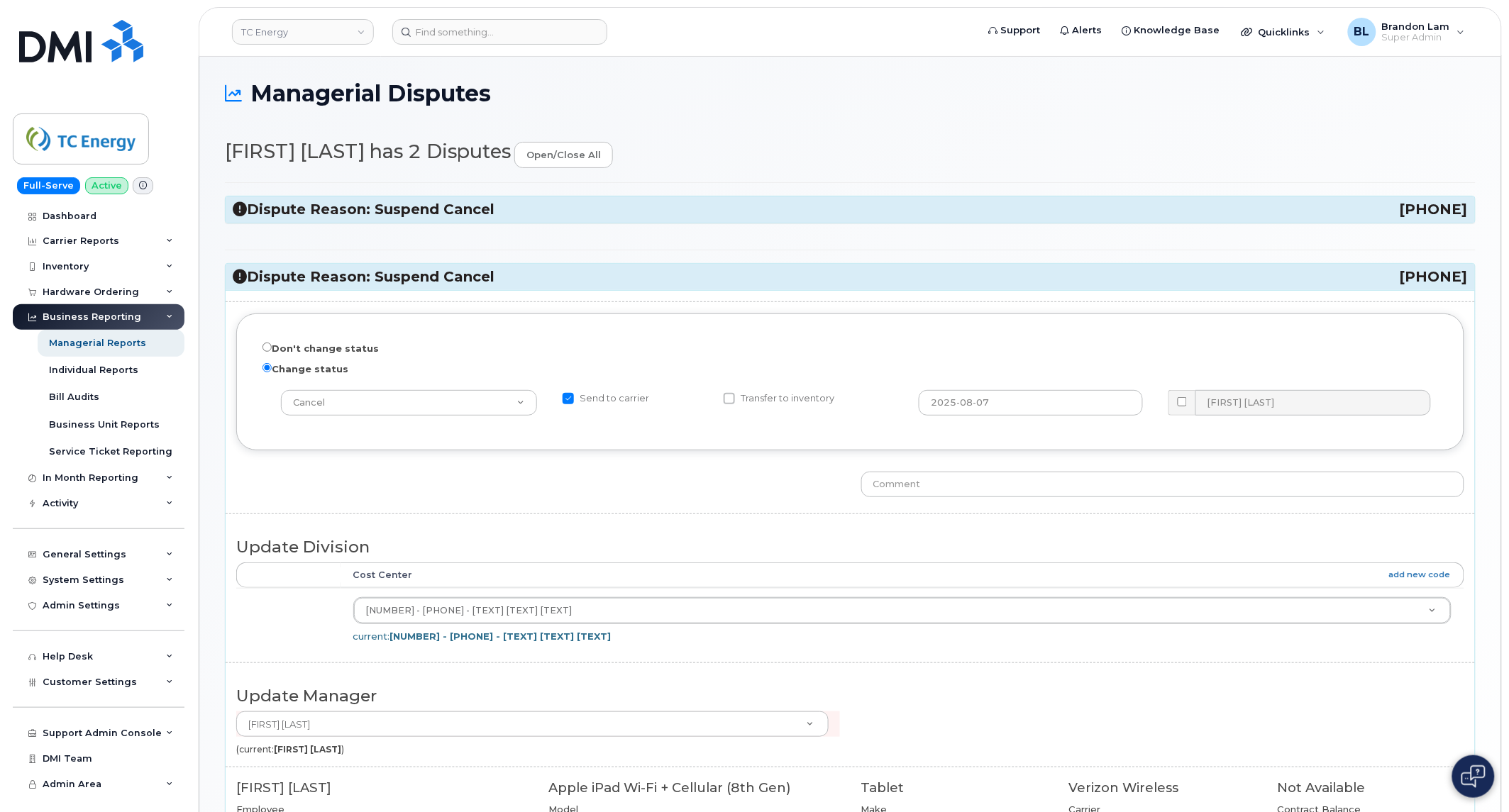 click on "Managerial Disputes
Kenny Simpson
has 2 Disputes
open/close all
Dispute Reason: Suspend Cancel
6202049014
Don't change status
Change status
-- choose action -- Cancel Cancel with Churn Suspend - Reduced Rate Suspend - Full Rate Suspend - Lost Device/Stolen Suspend - Extend Suspension
Send to carrier
Transfer to inventory
2025-08-07
Matthew Sherrer
Update Division
Accounting Categories Rules
Cost Center
add new code
3005 - 300202 - FHA Flint Hills ANRP                                     4119806
current:
3005 - 300202 - FHA Flint Hills ANRP
Update Manager
Kenny Simpson                                     Aaron Ledbetter
Aaron Potter
Aaron Salmons
Aaron Thompson
Aaron Woo" at bounding box center [850, 505] 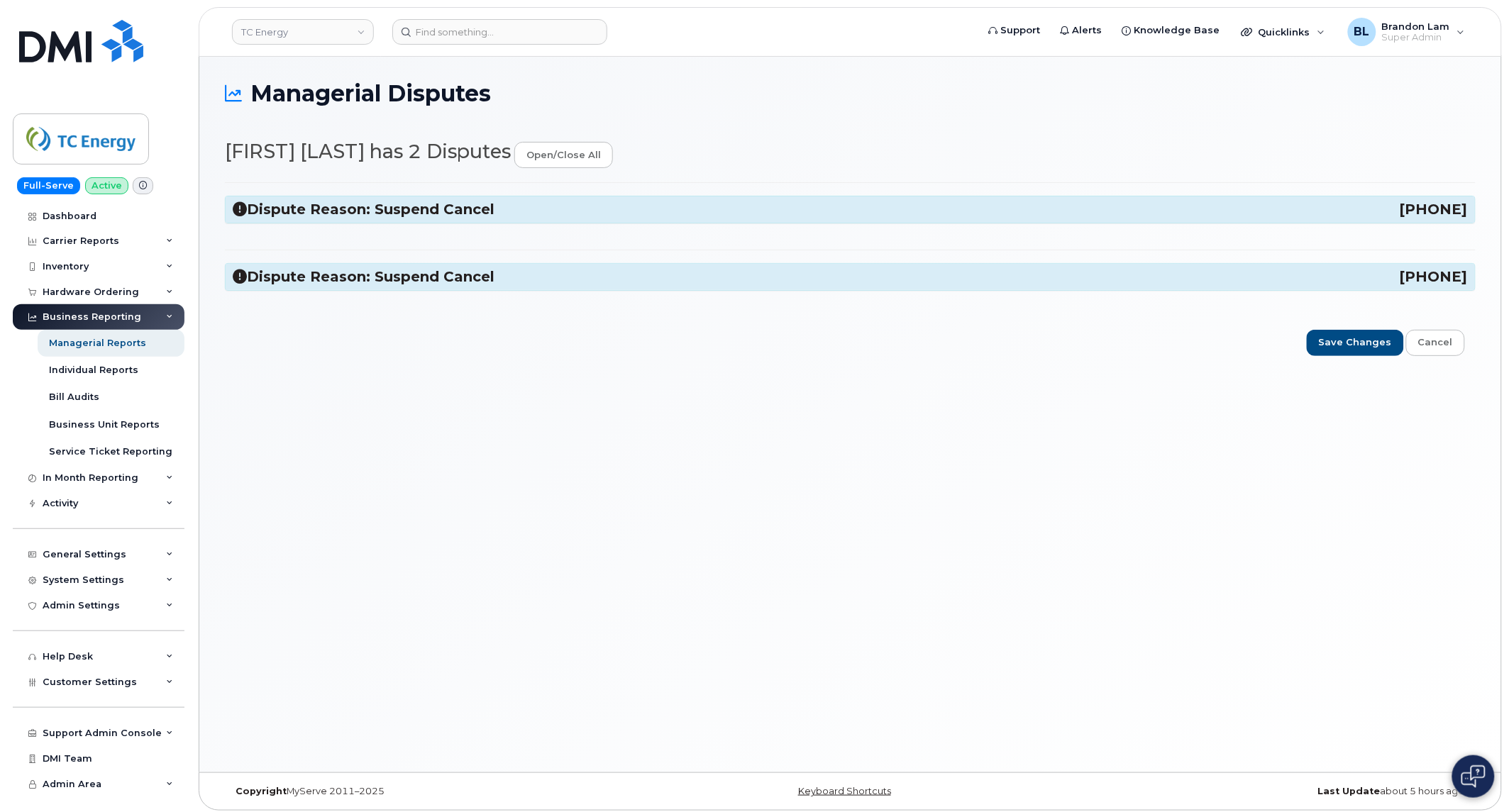 click on "Dispute Reason: Suspend Cancel
6202049014" at bounding box center (850, 209) 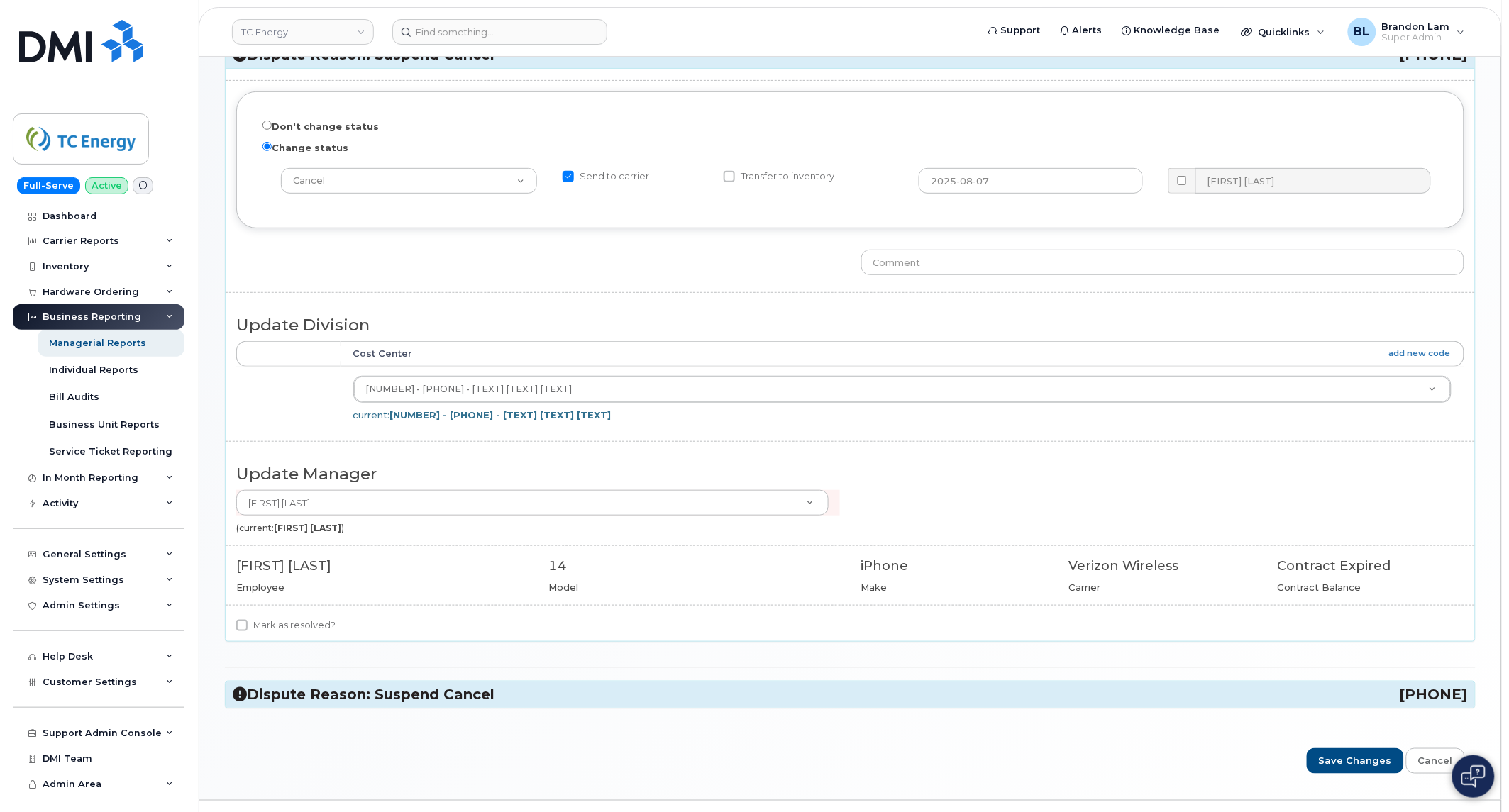 scroll, scrollTop: 191, scrollLeft: 0, axis: vertical 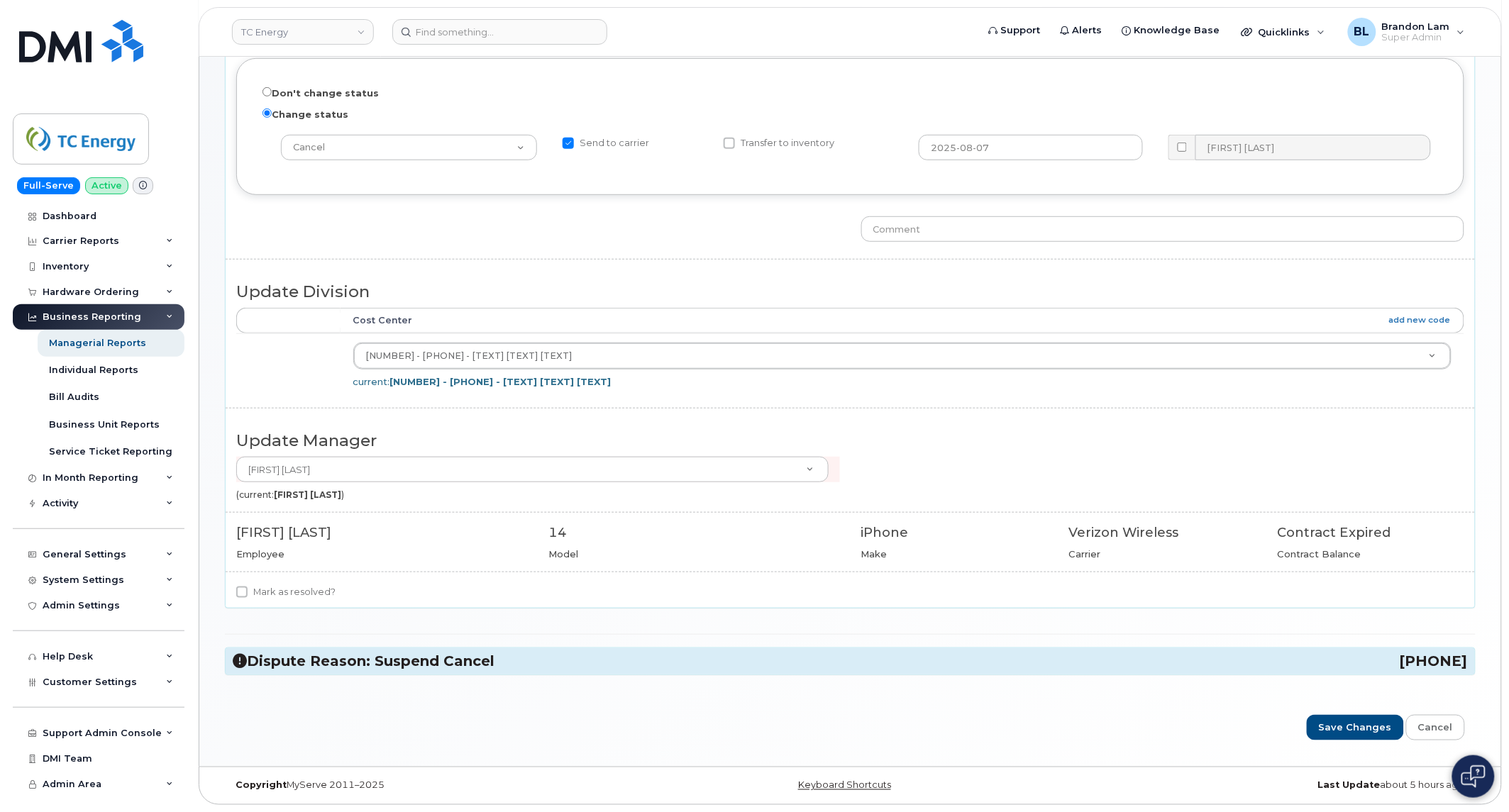 click on "Dispute Reason: Suspend Cancel
6202049014
Don't change status
Change status
-- choose action -- Cancel Cancel with Churn Suspend - Reduced Rate Suspend - Full Rate Suspend - Lost Device/Stolen Suspend - Extend Suspension
Send to carrier
Transfer to inventory
2025-08-07
Matthew Sherrer
Update Division
Accounting Categories Rules
Cost Center
add new code
3005 - 300202 - FHA Flint Hills ANRP                                     4119806
current:
3005 - 300202 - FHA Flint Hills ANRP
Update Manager
Kenny Simpson                                     Aaron Ledbetter
Aaron Potter
Aaron Salmons
Aaron Thompson
Aaron Woo
Abelardo Eijesser
Abelardo Melesio Rivera
Abi Oladapo
Ab Mouallem
Aczael Valdez" at bounding box center [850, 341] 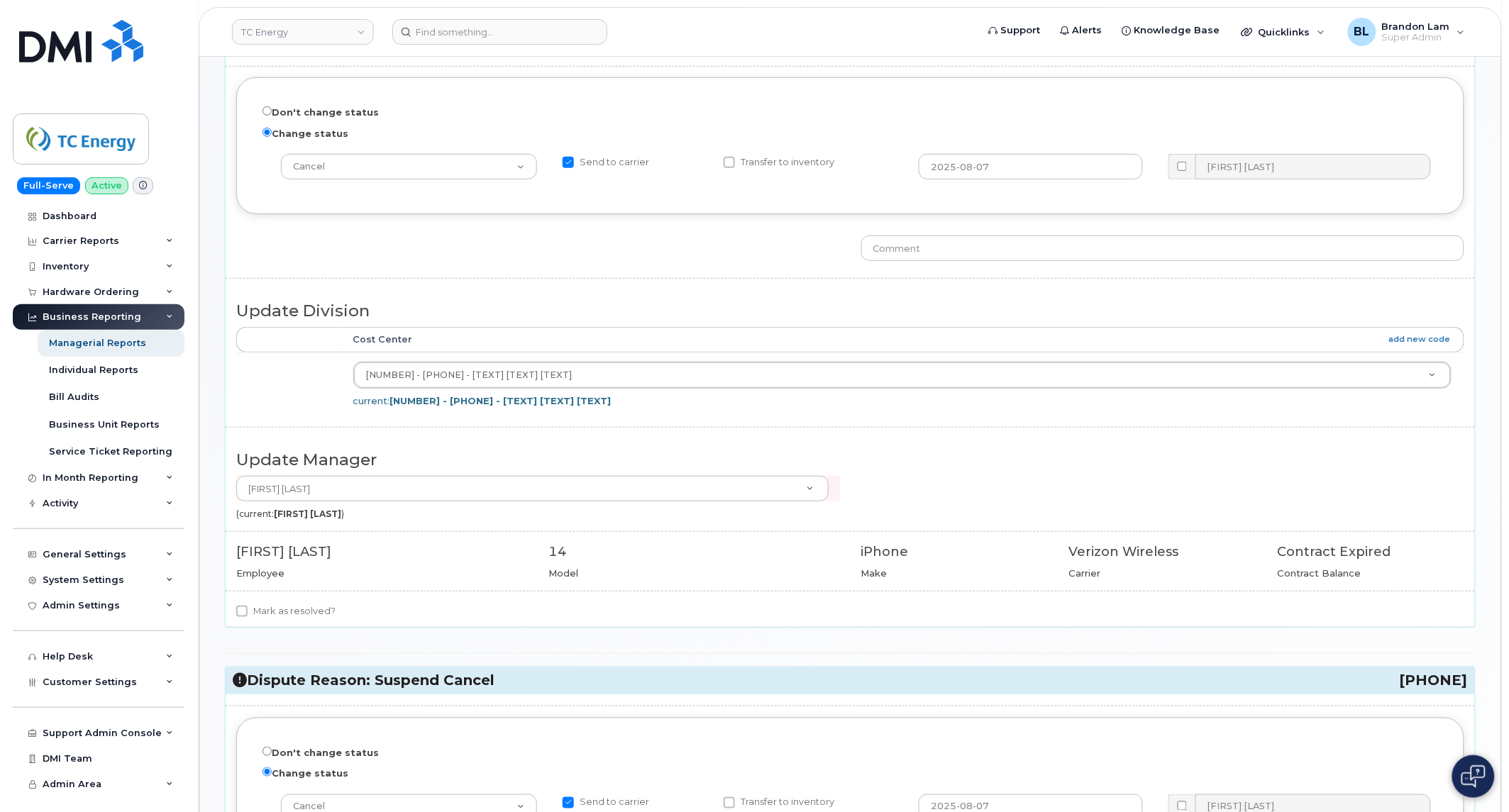 scroll, scrollTop: 169, scrollLeft: 0, axis: vertical 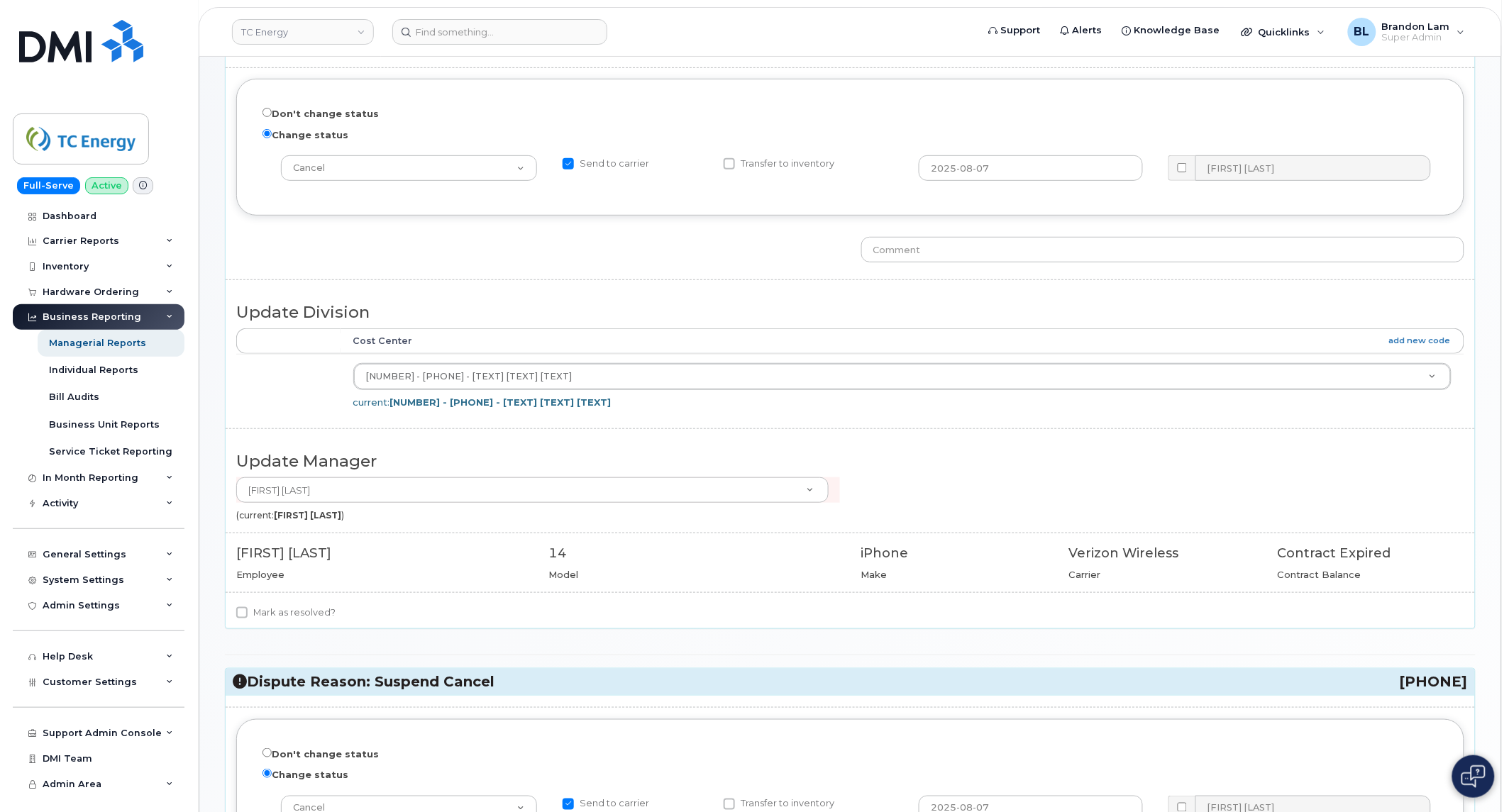 click on "Mark as resolved?" at bounding box center [286, 613] 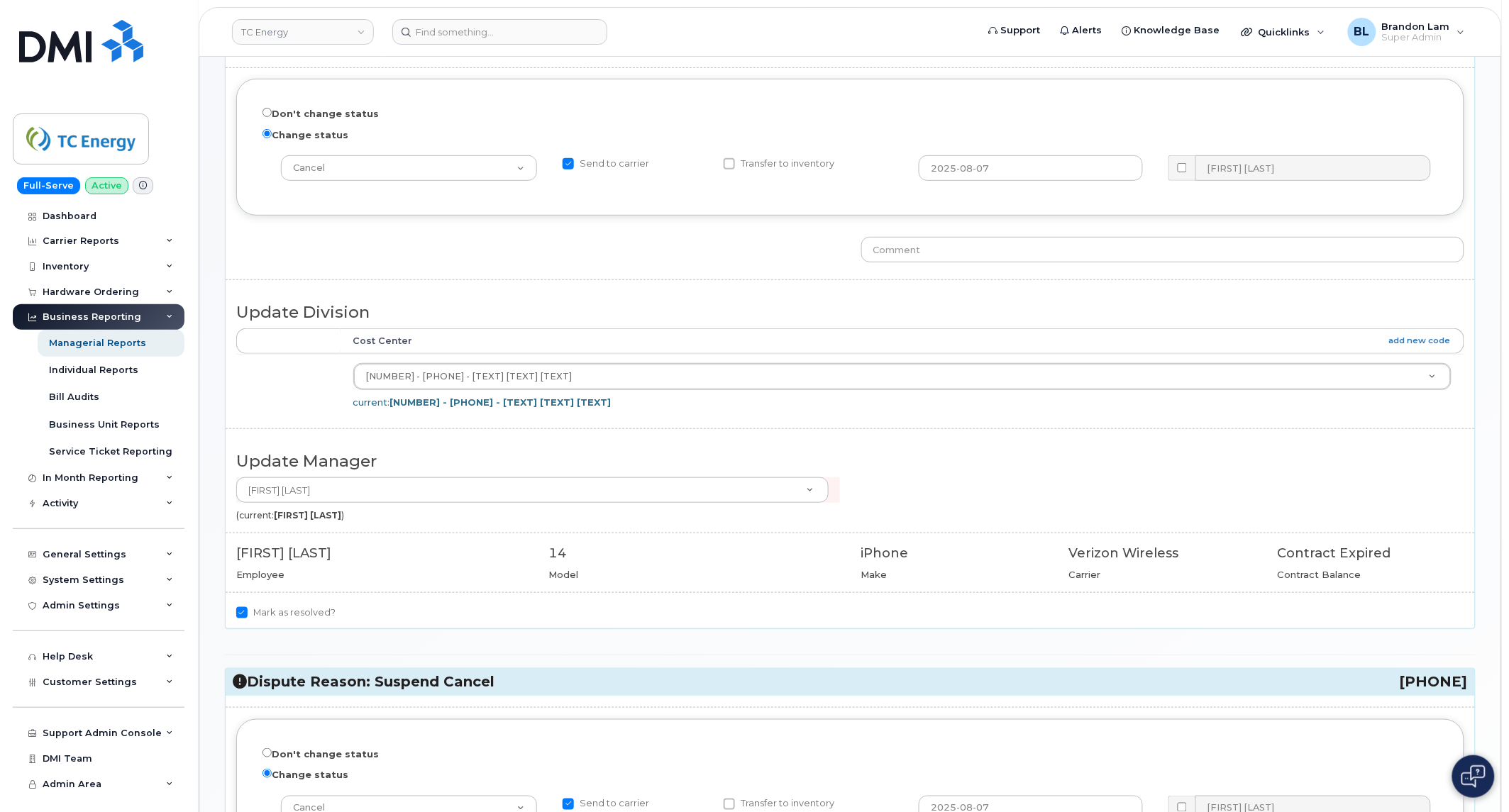 click on "Don't change status" at bounding box center (321, 113) 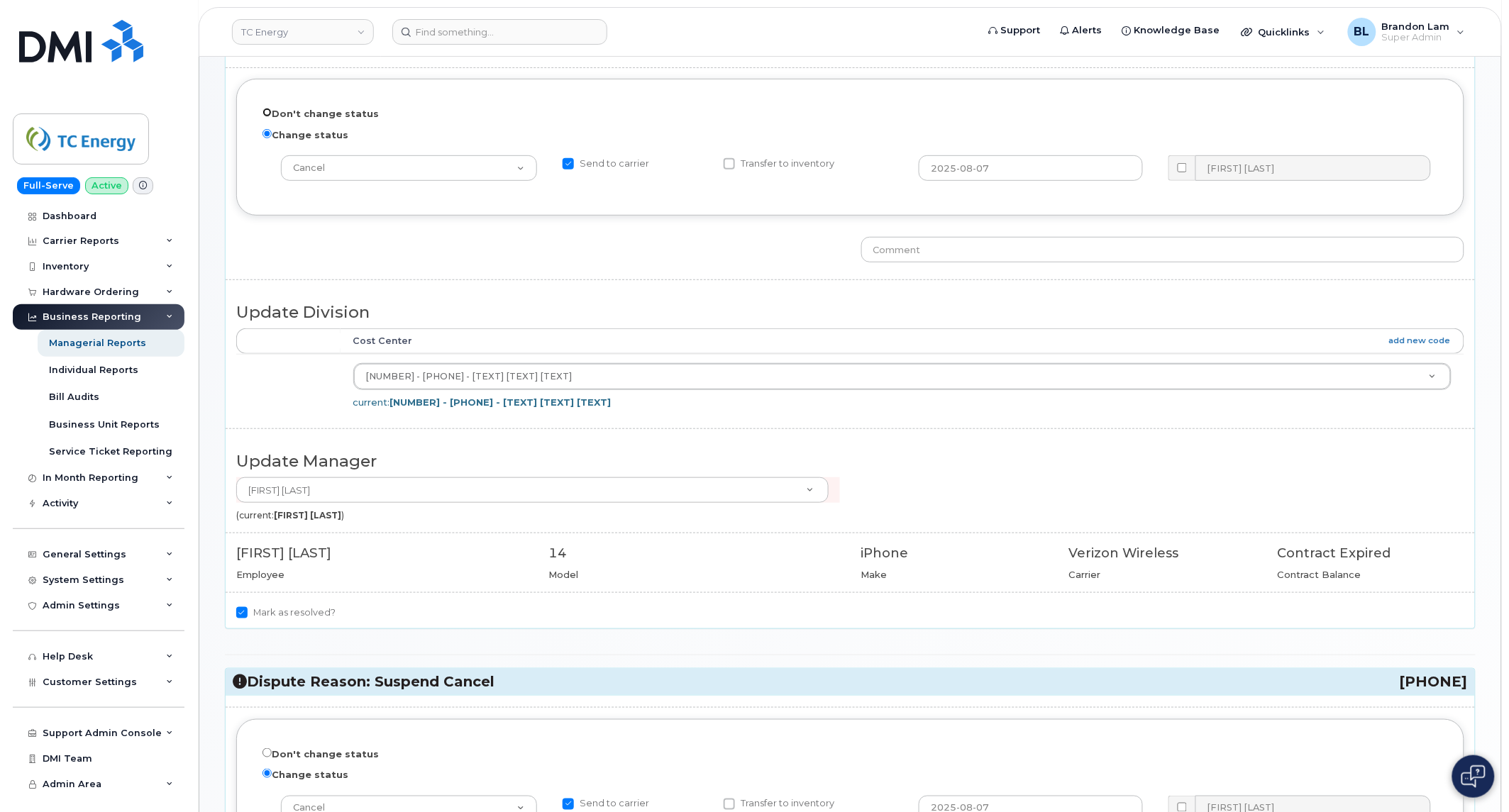 click on "Don't change status" at bounding box center [267, 112] 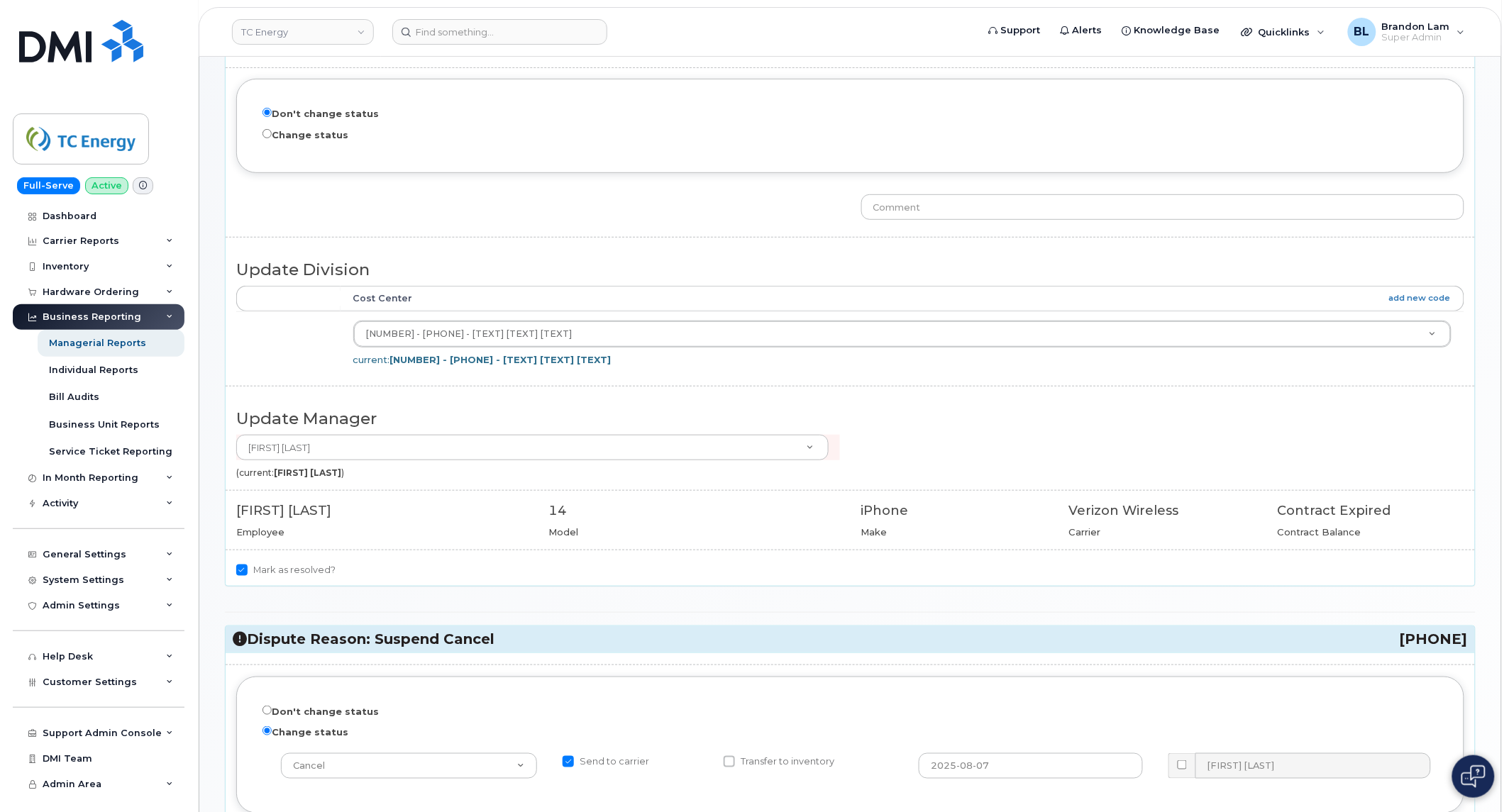 click on "Don't change status
Change status" at bounding box center (850, 126) 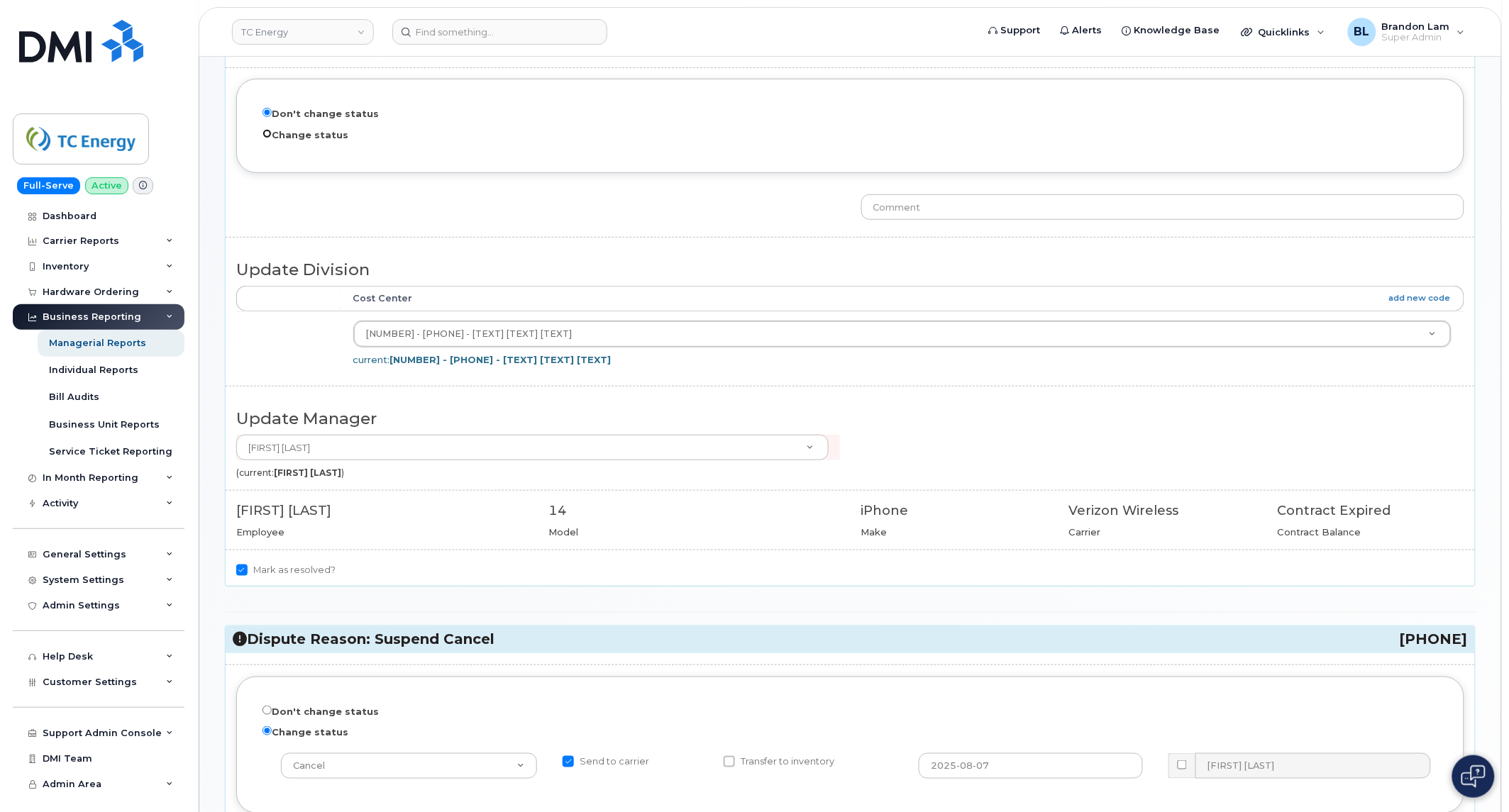 click on "Change status" at bounding box center (267, 133) 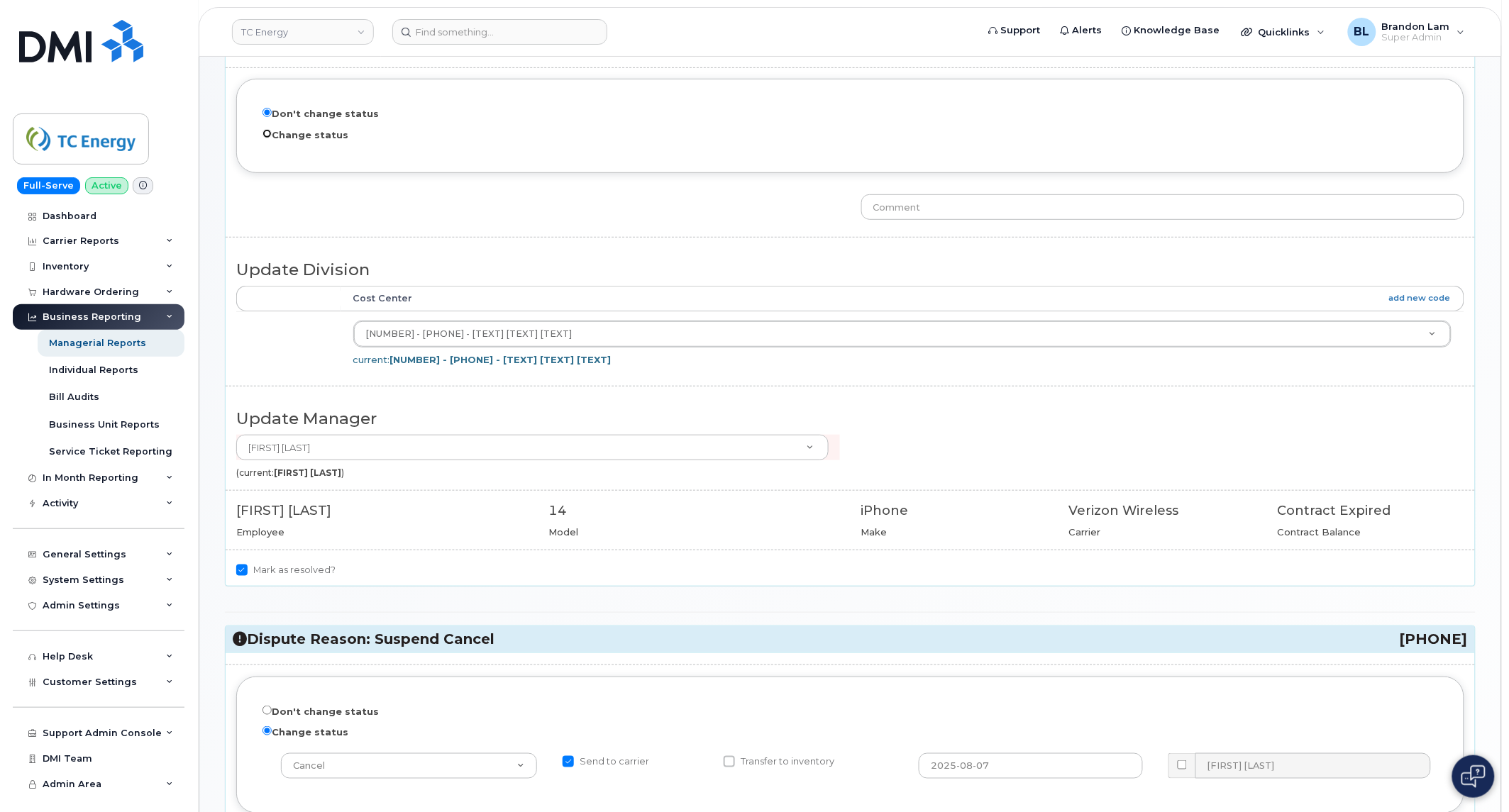 radio on "true" 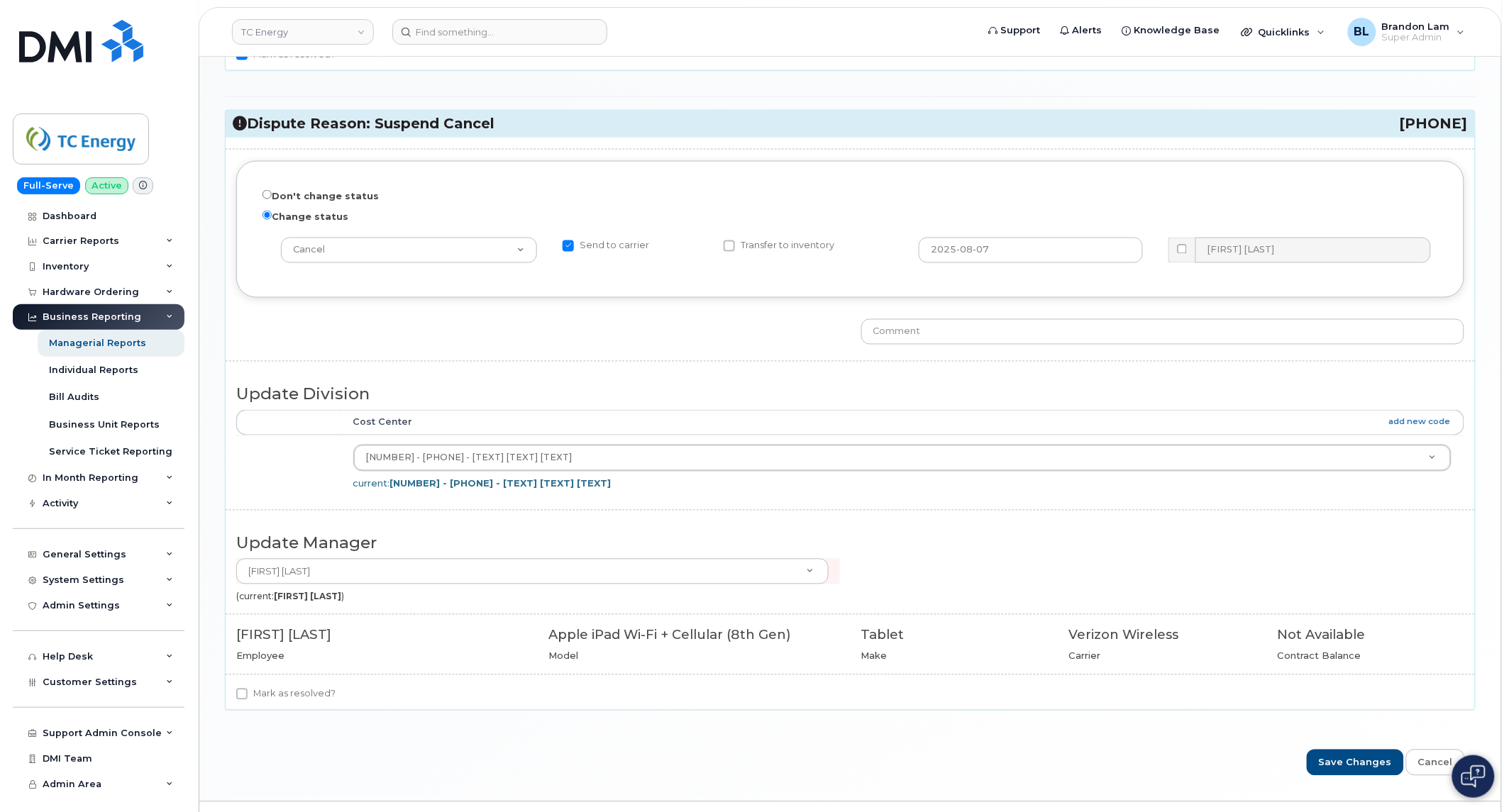 scroll, scrollTop: 766, scrollLeft: 0, axis: vertical 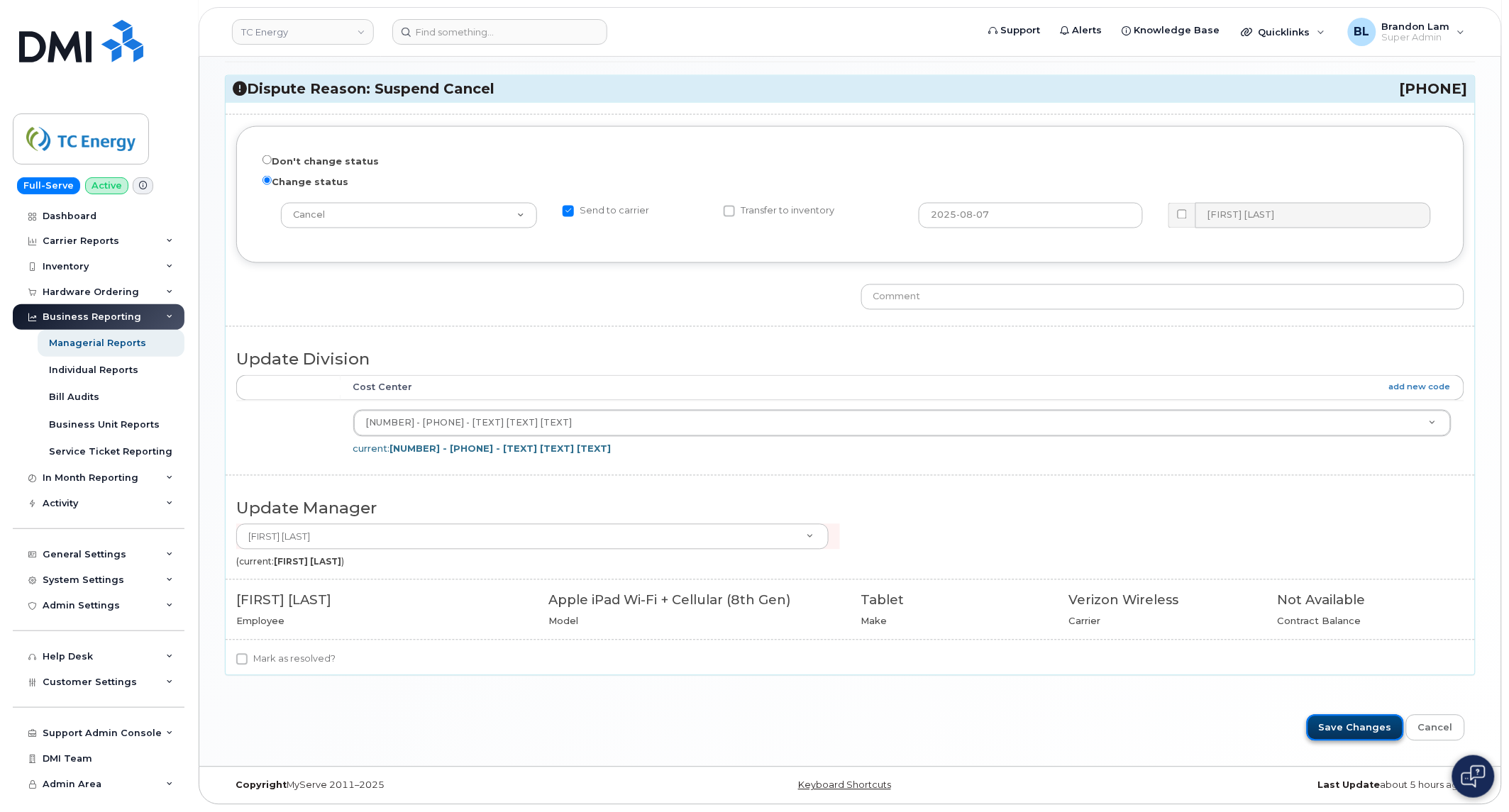 click on "Save Changes" at bounding box center [1355, 728] 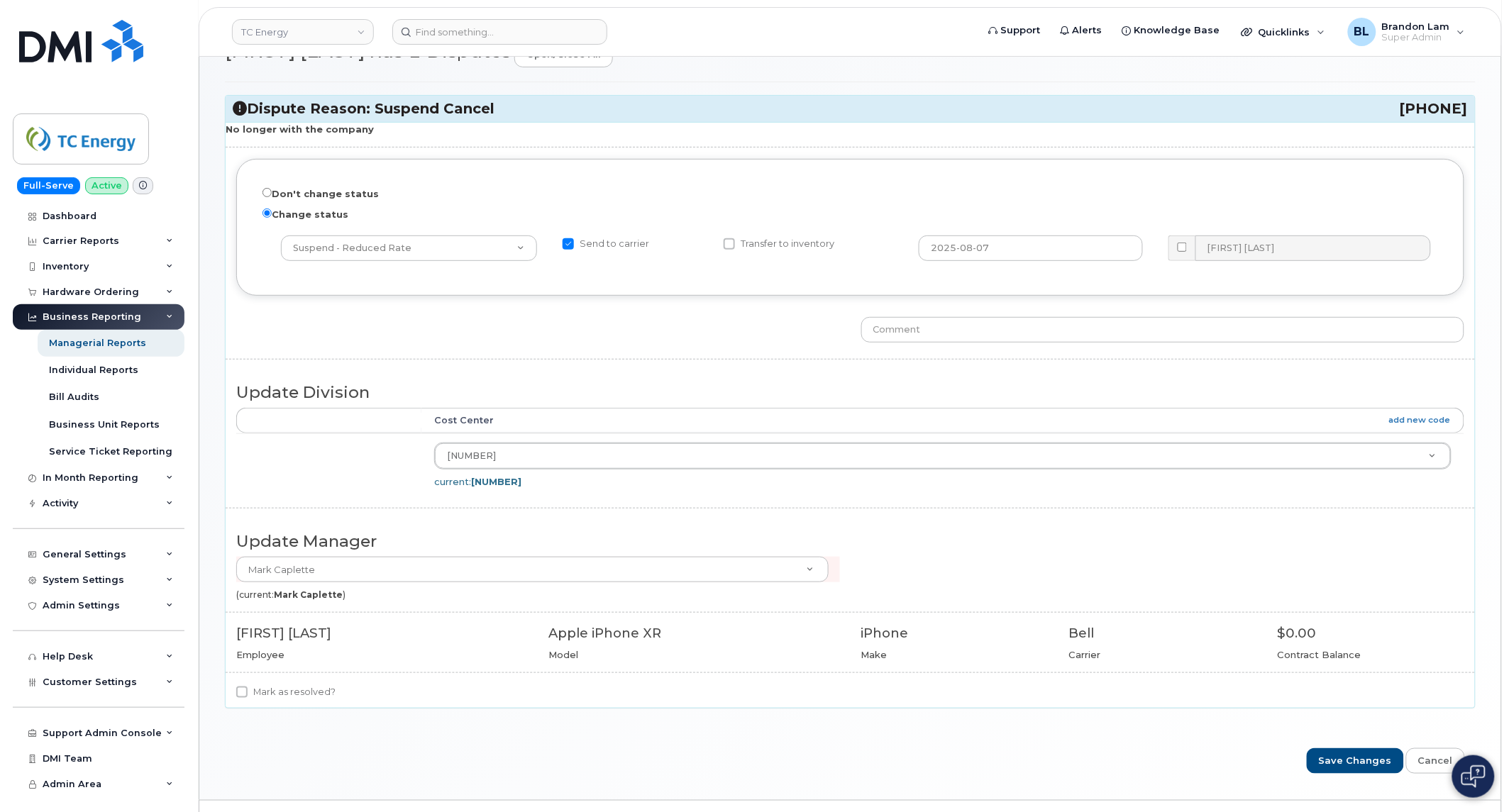 scroll, scrollTop: 107, scrollLeft: 0, axis: vertical 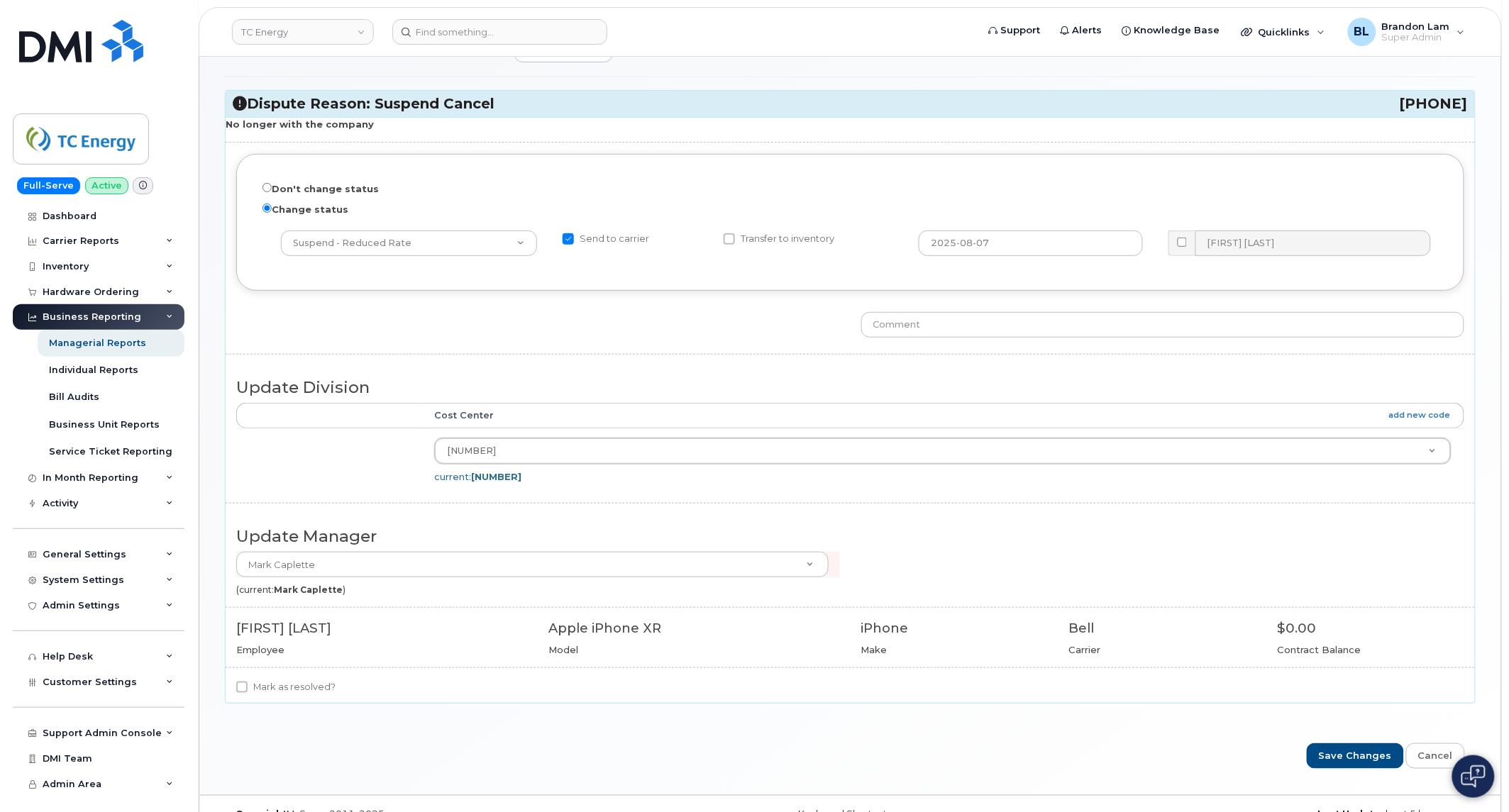 drag, startPoint x: 1369, startPoint y: 106, endPoint x: 1466, endPoint y: 104, distance: 97.02062 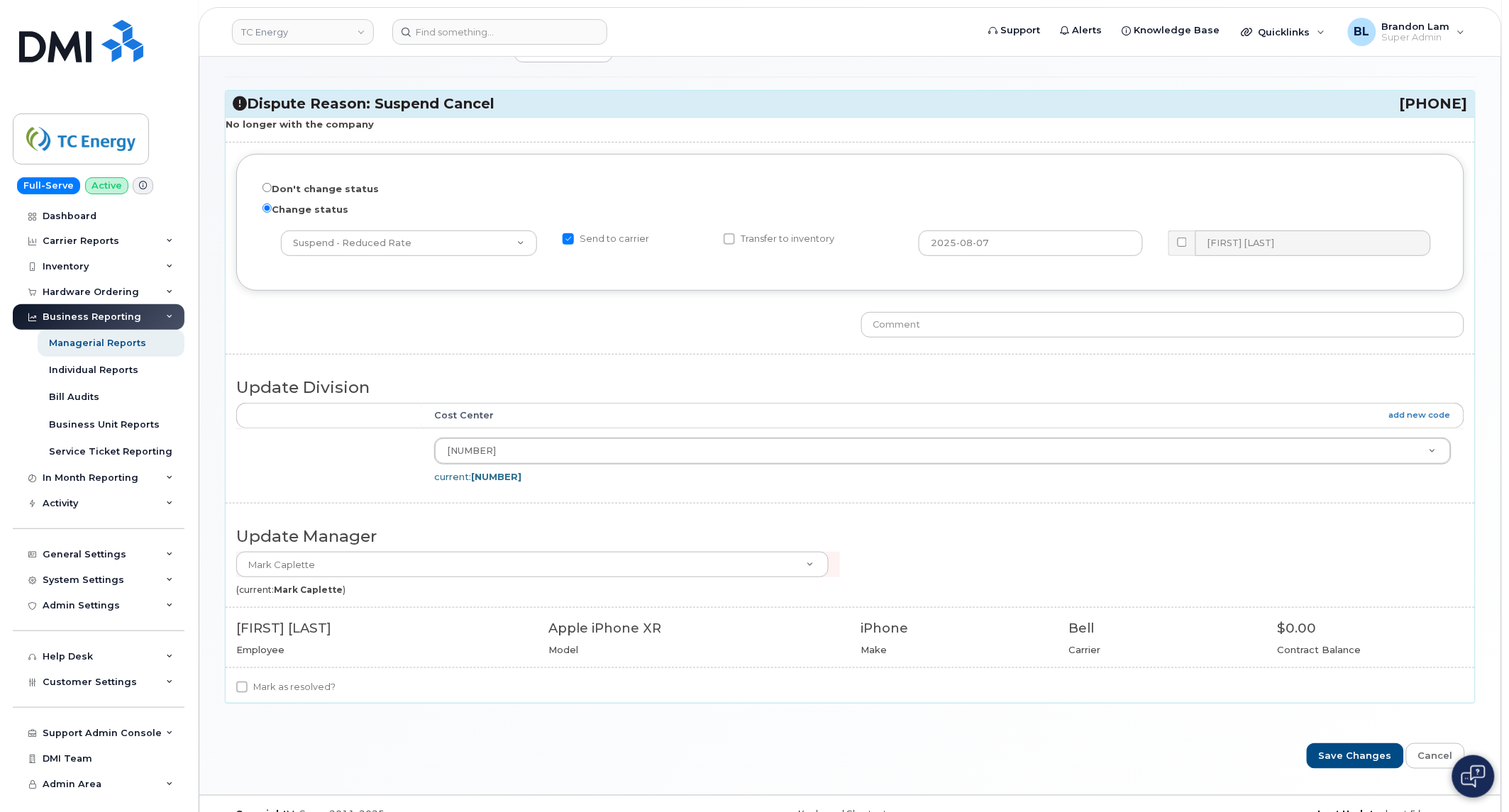 click on "[PHONE]" at bounding box center (1434, 104) 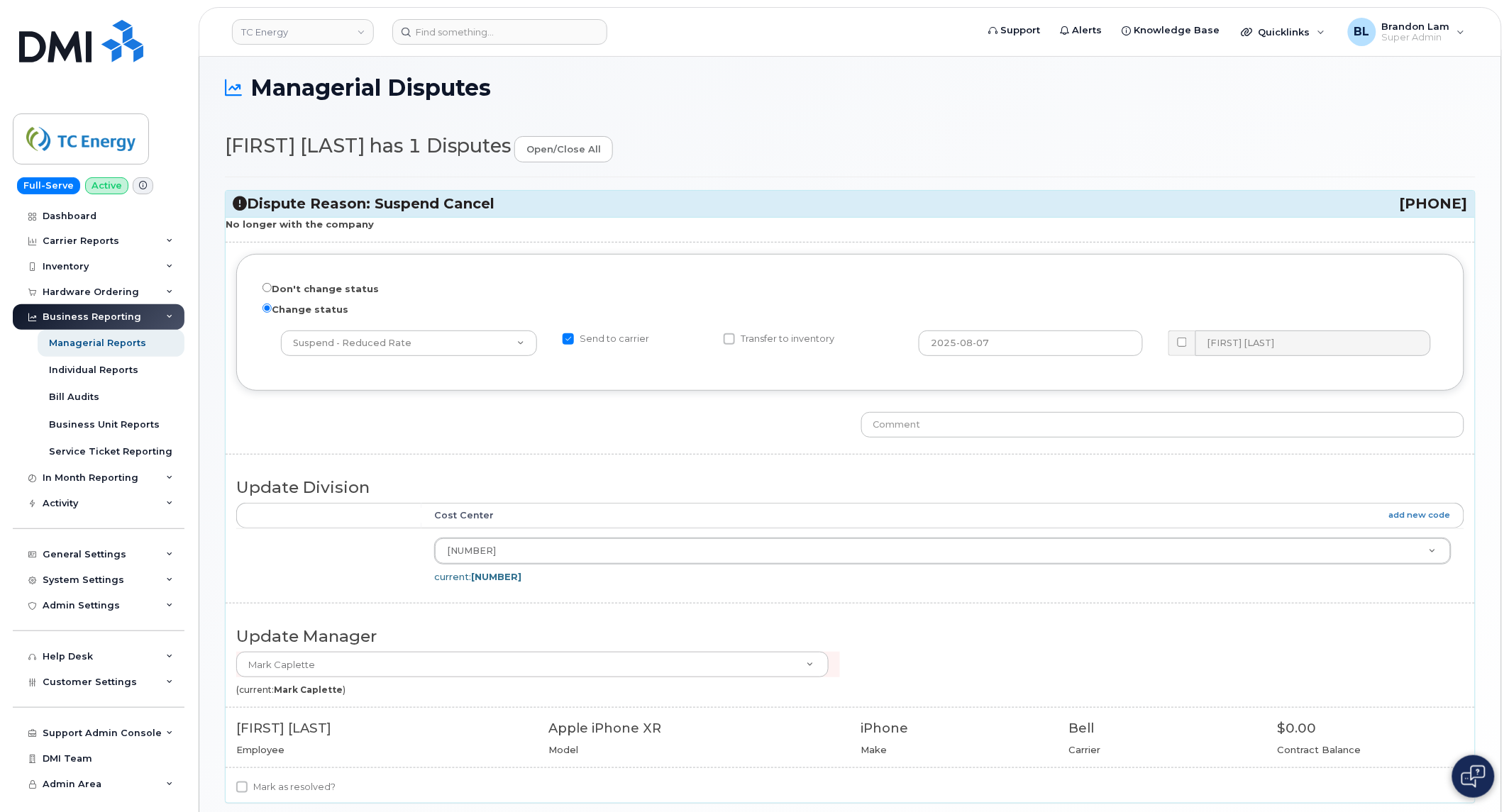 copy on "[PHONE]" 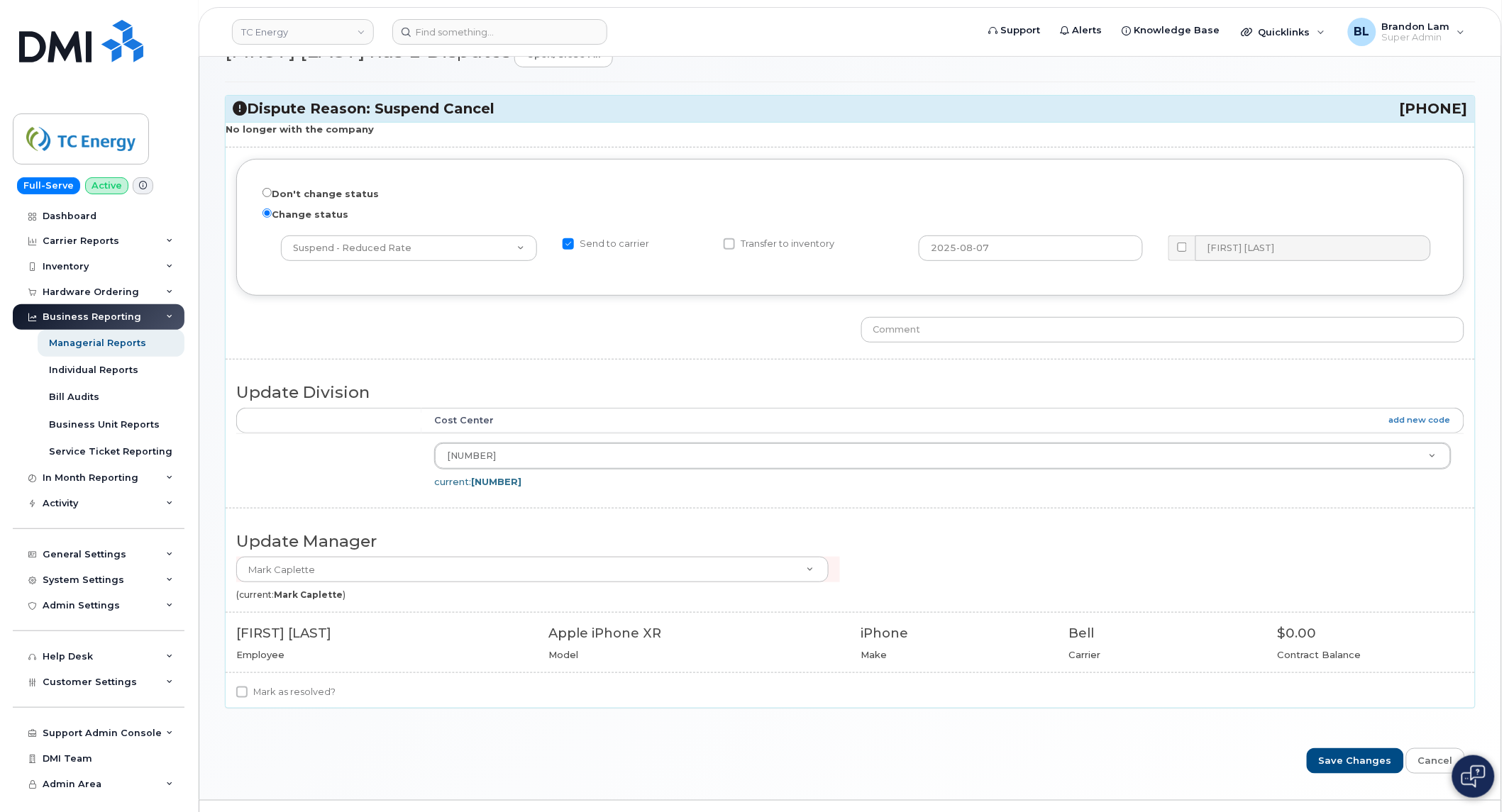 scroll, scrollTop: 107, scrollLeft: 0, axis: vertical 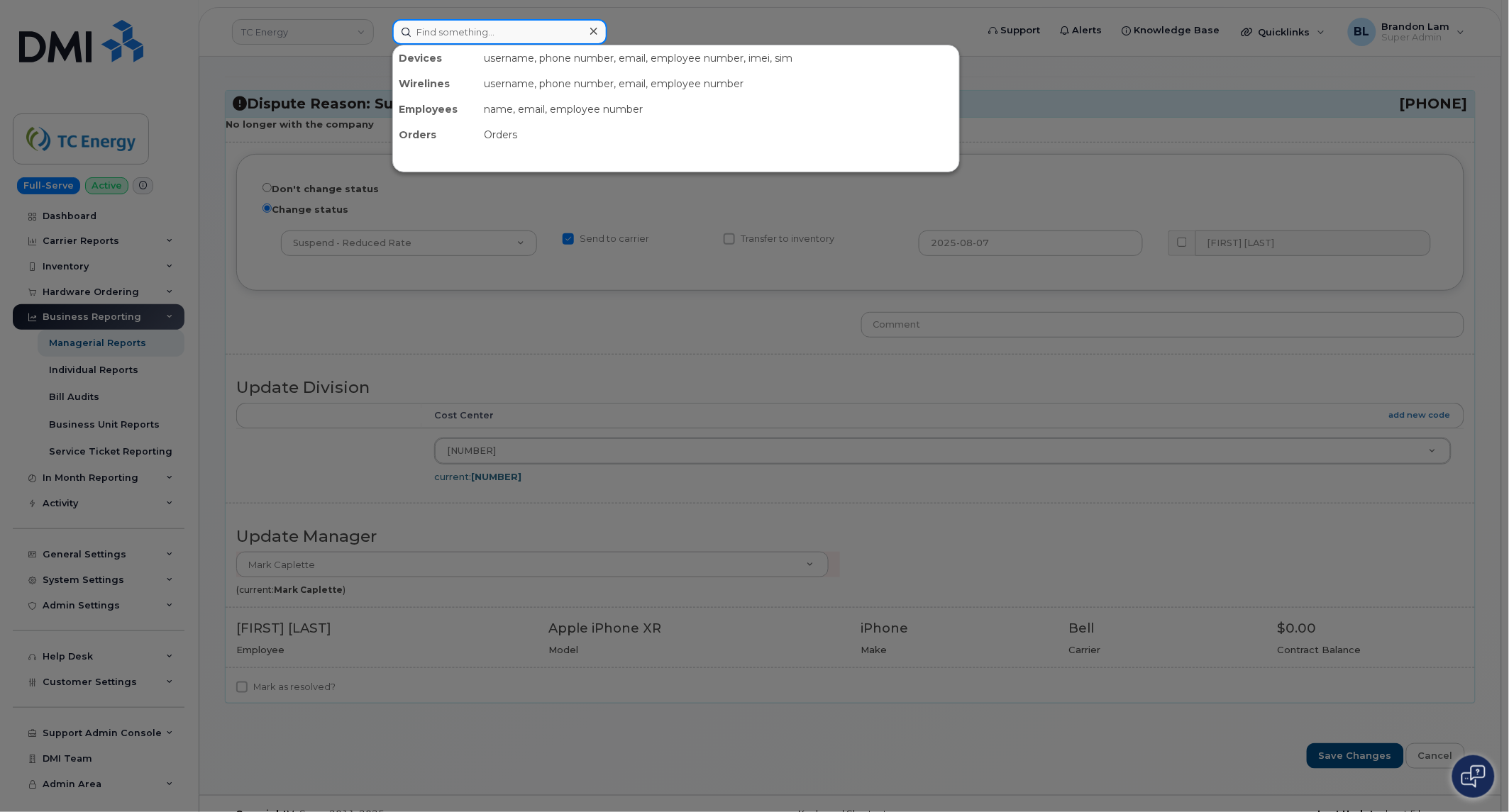 click at bounding box center (499, 32) 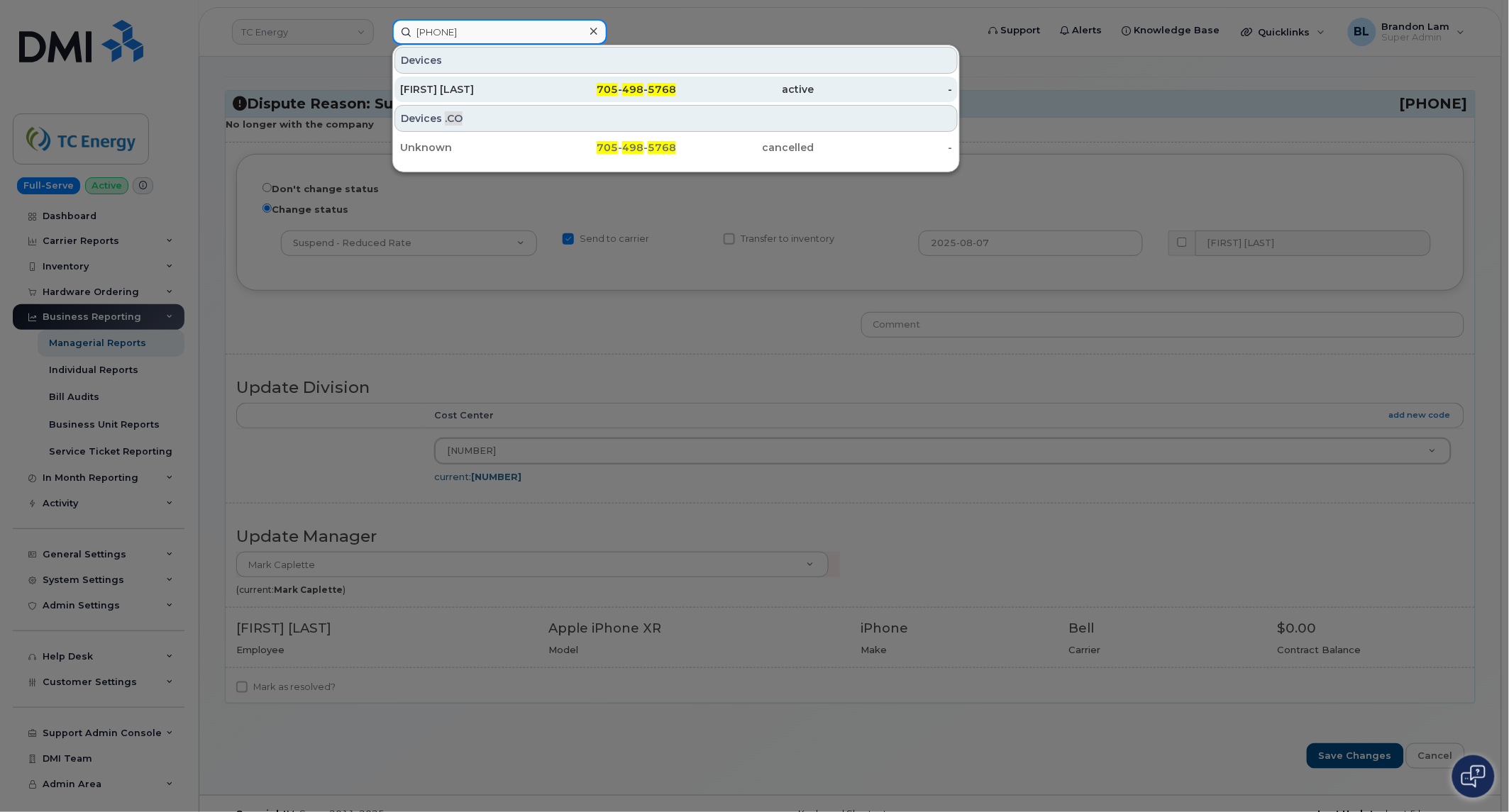 type on "[PHONE]" 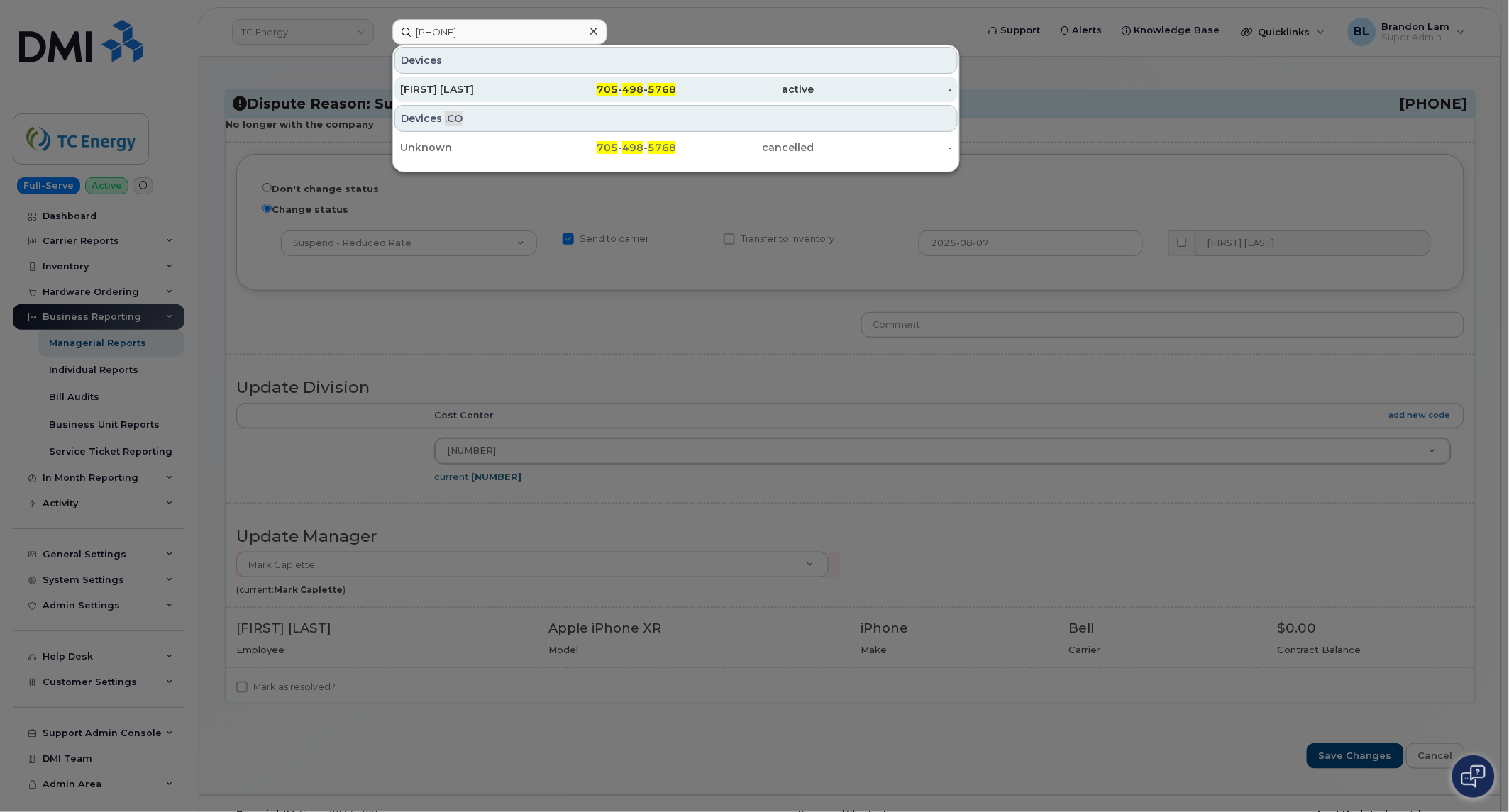 click on "[PHONE]" at bounding box center [607, 89] 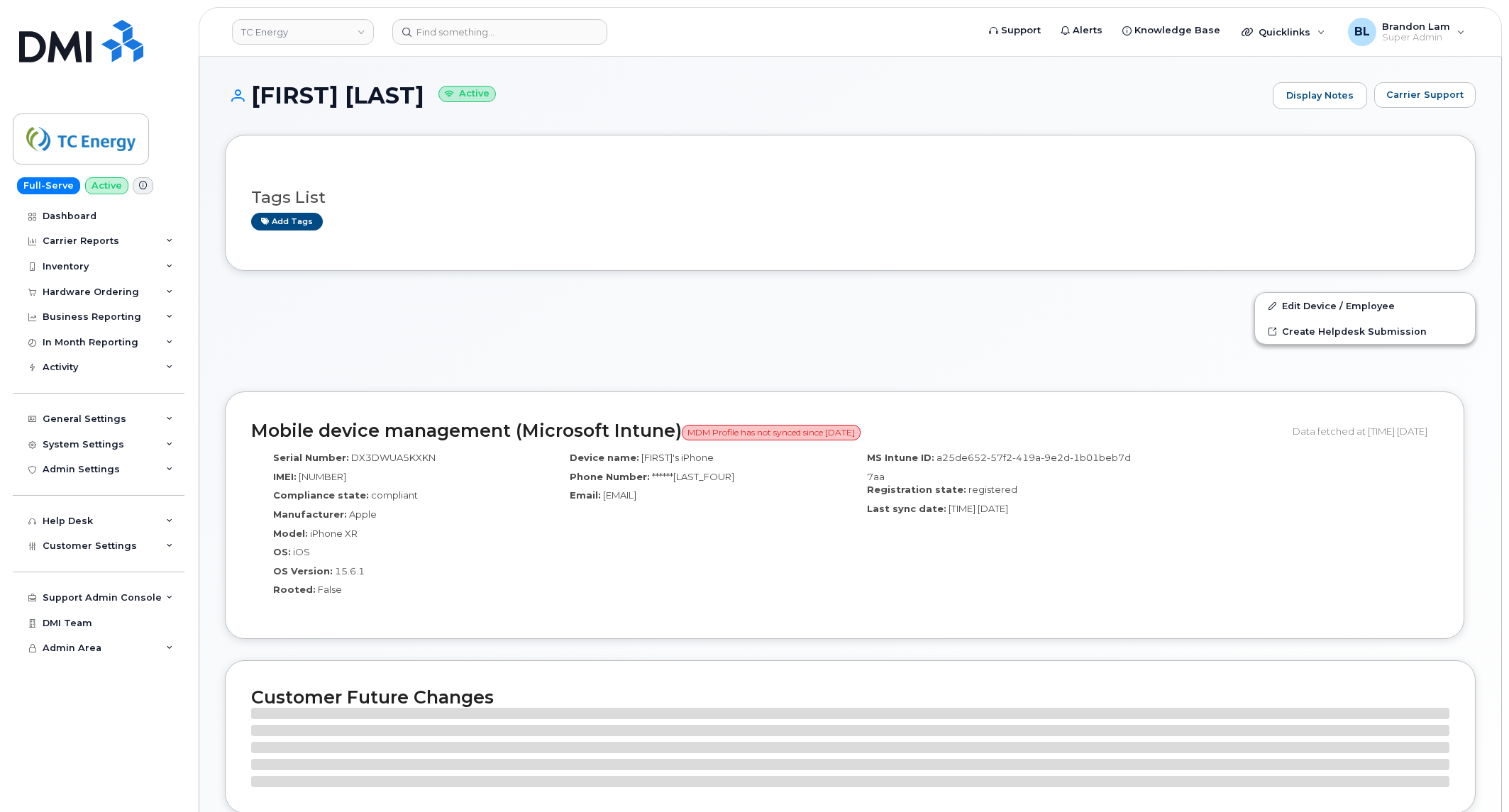 scroll, scrollTop: 0, scrollLeft: 0, axis: both 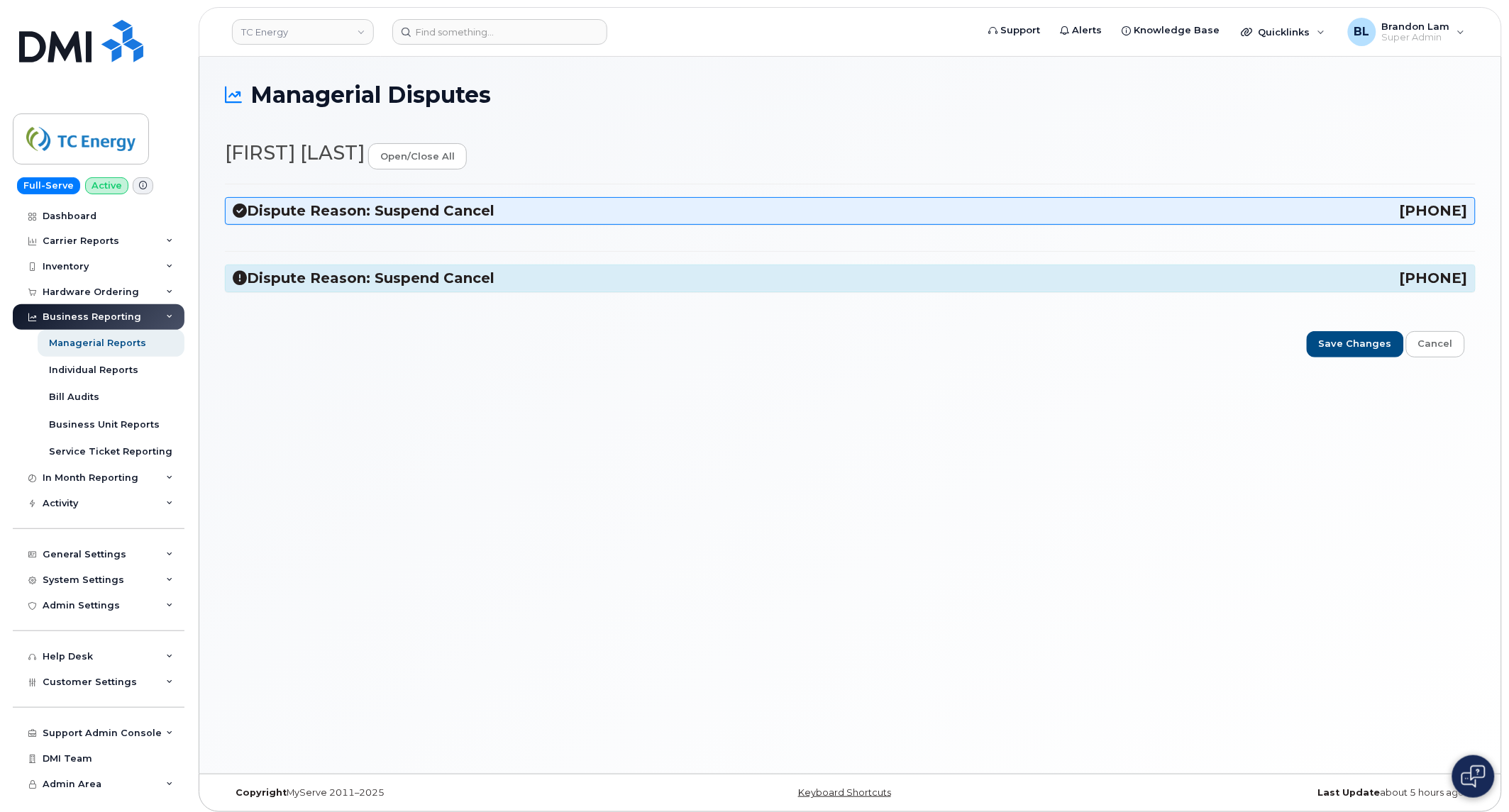 click on "Dispute Reason: Suspend Cancel
6202049014" at bounding box center (850, 211) 